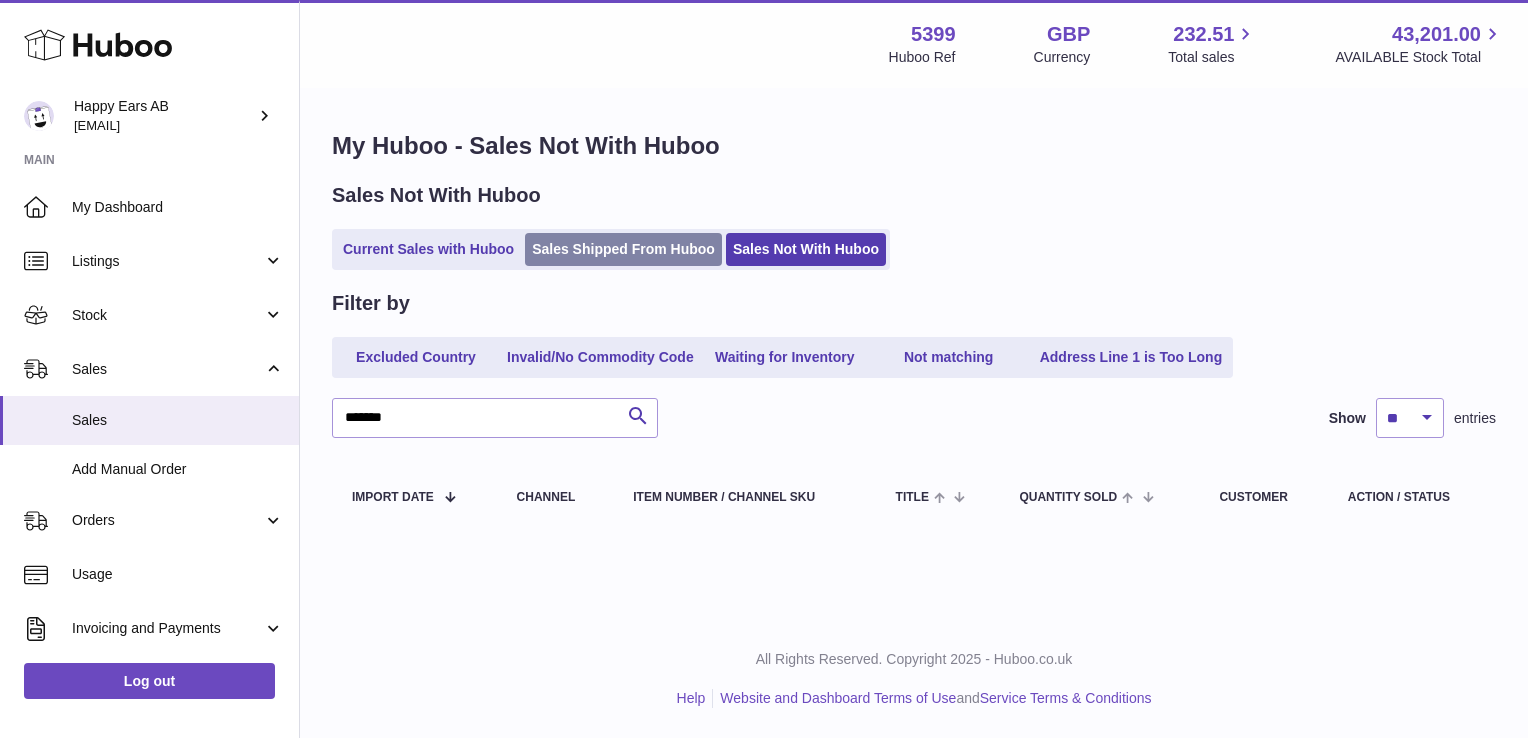 scroll, scrollTop: 0, scrollLeft: 0, axis: both 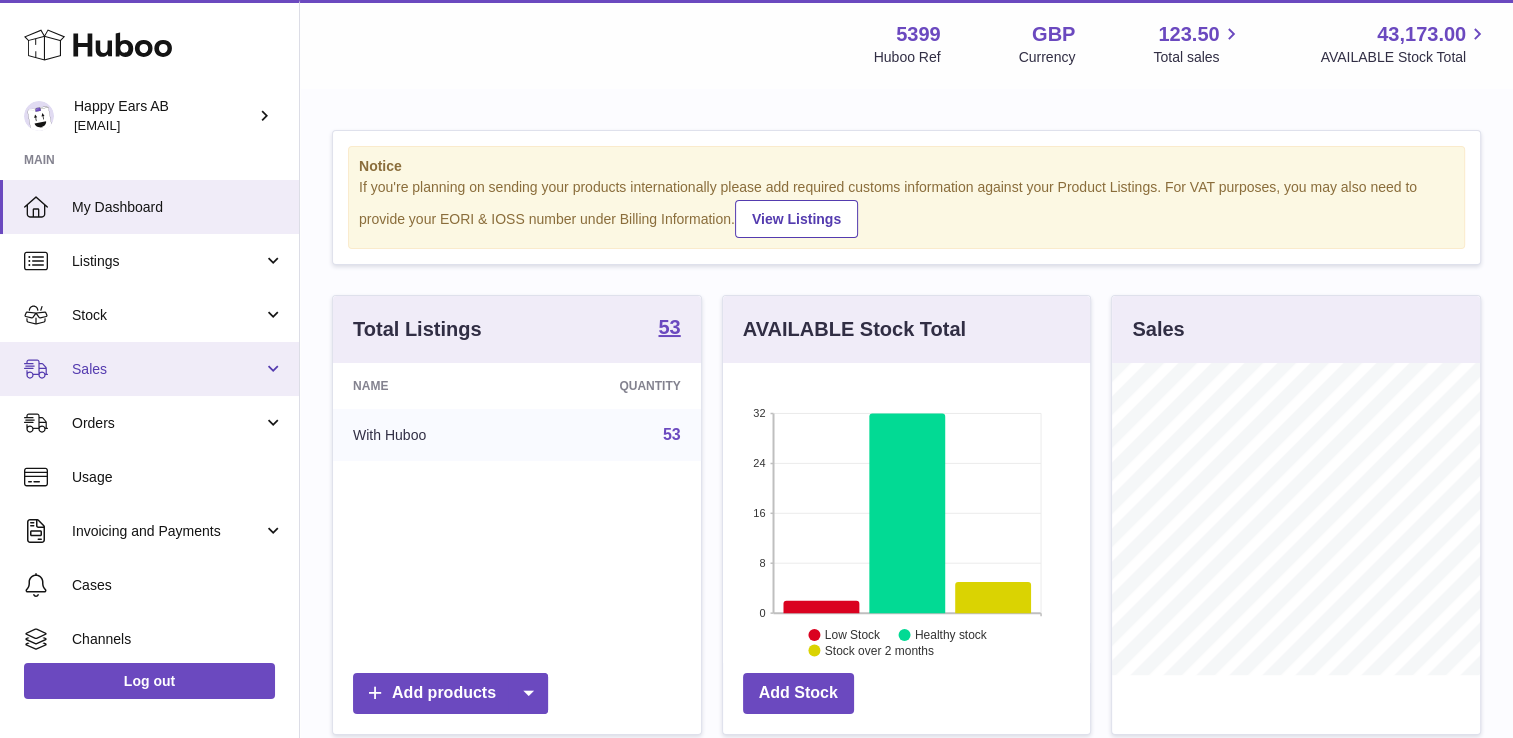 click on "Sales" at bounding box center [167, 369] 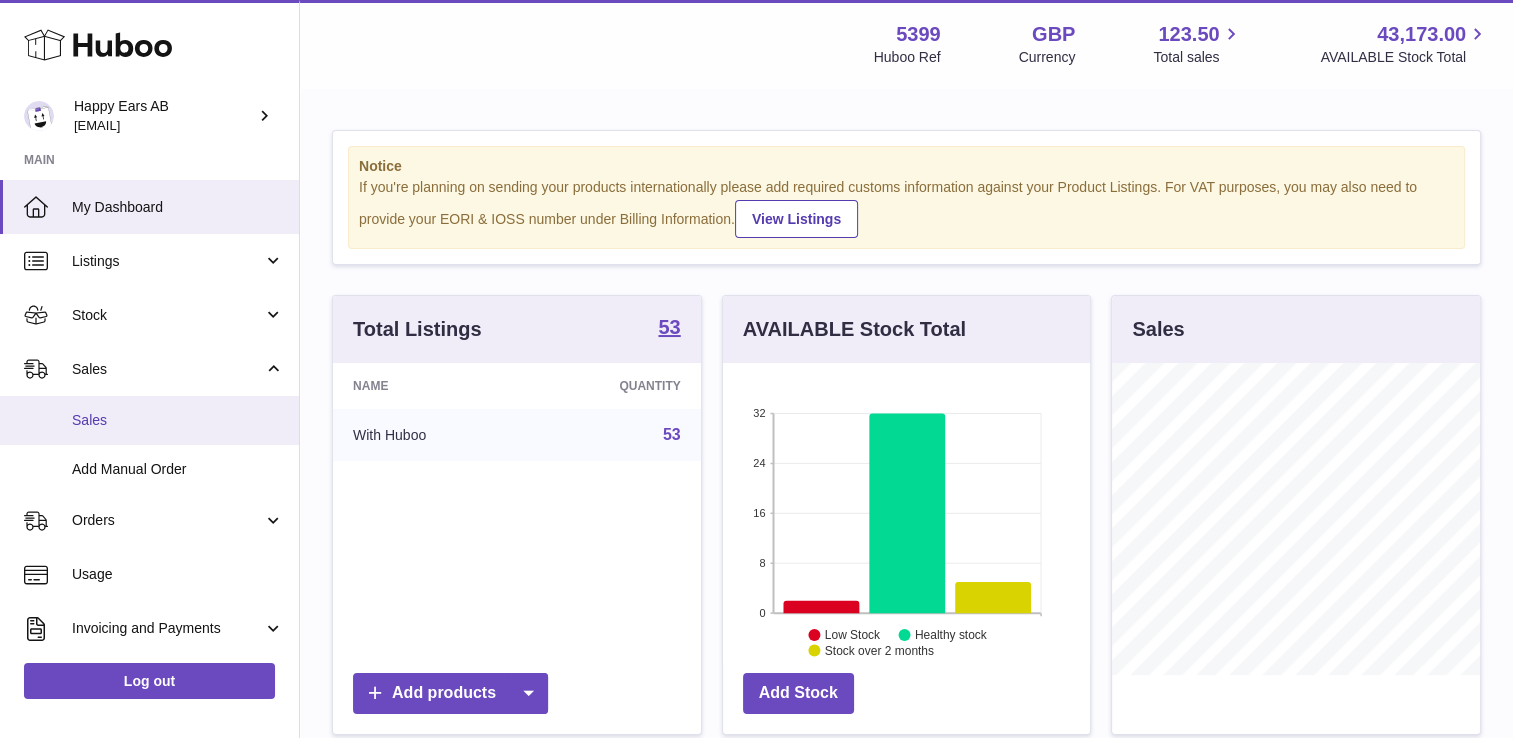 click on "Sales" at bounding box center [178, 420] 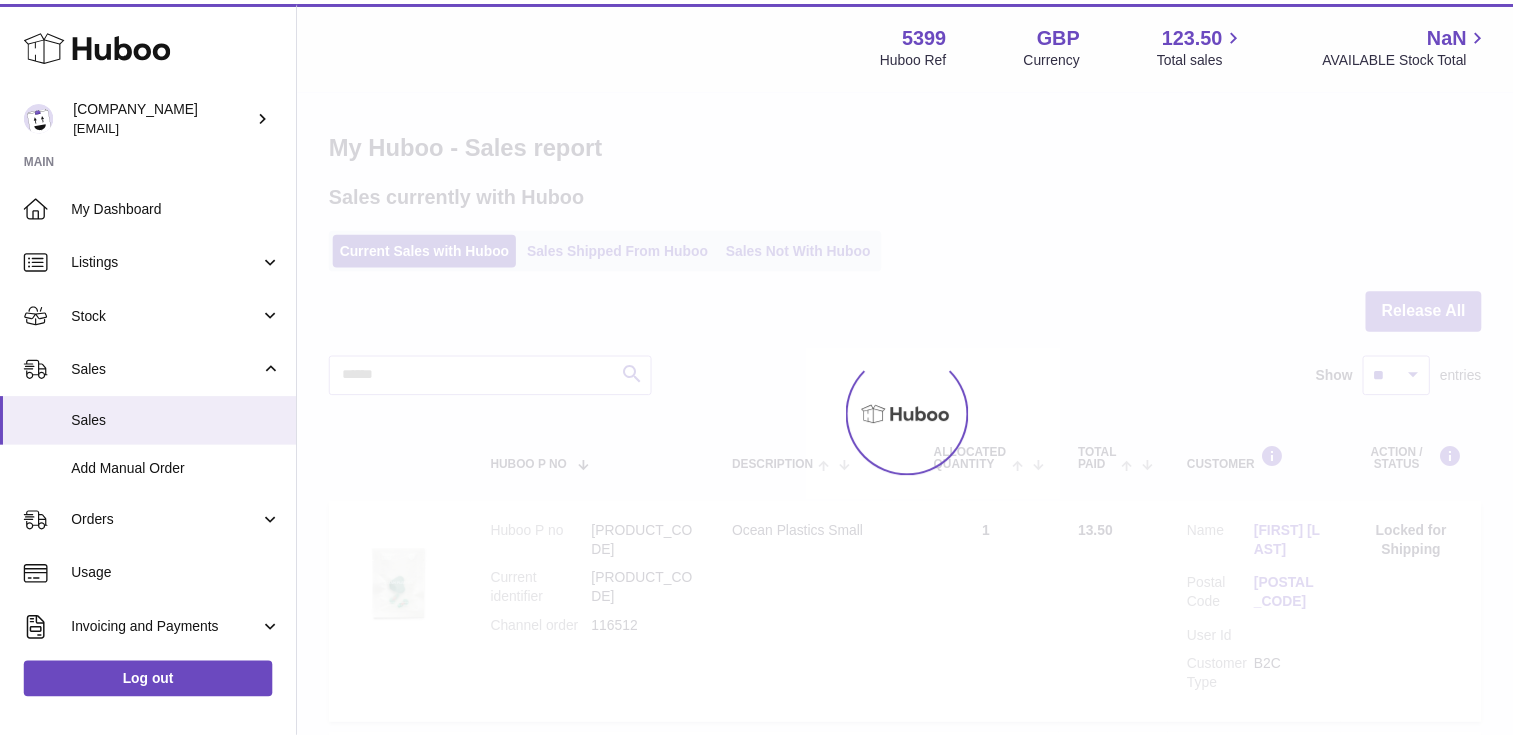 scroll, scrollTop: 0, scrollLeft: 0, axis: both 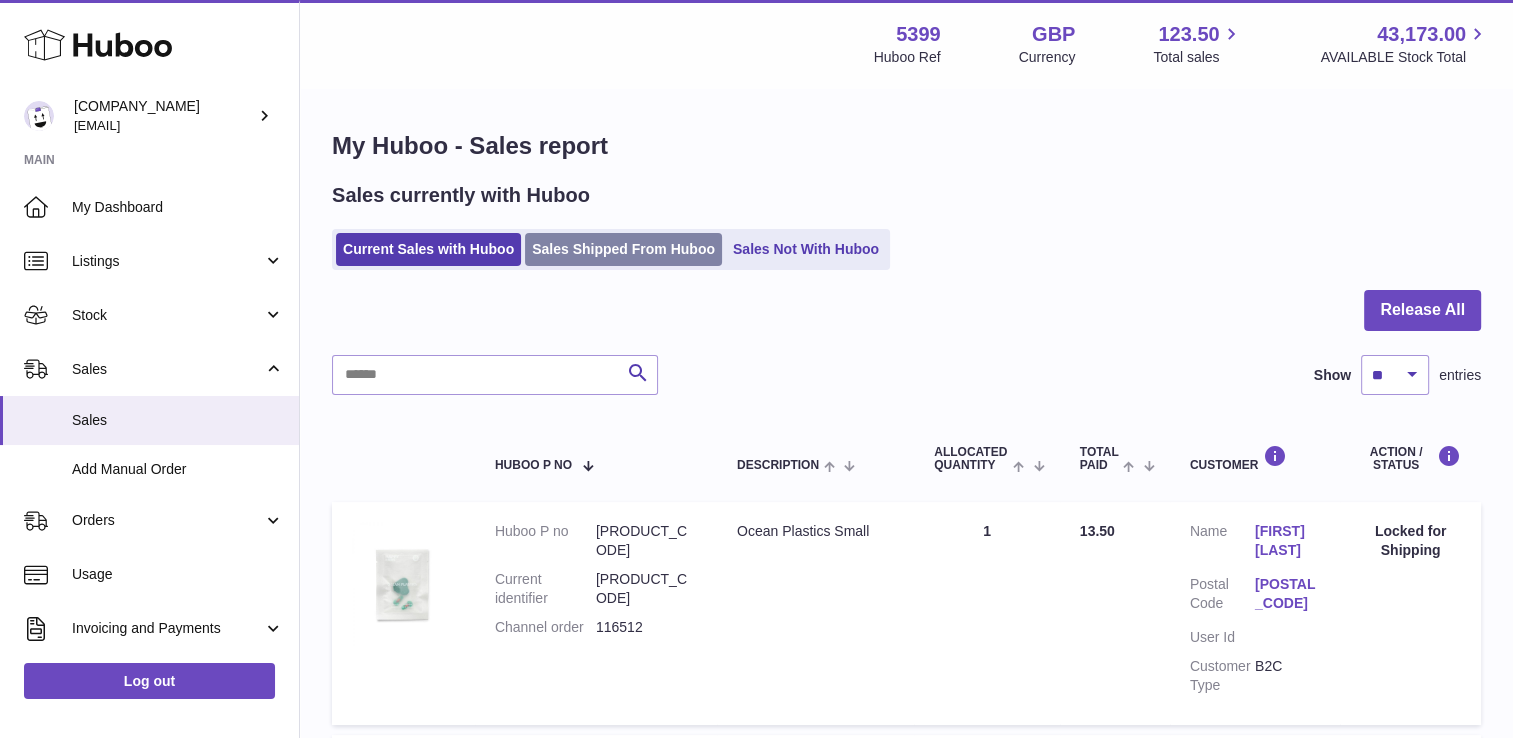 click on "Sales Shipped From Huboo" at bounding box center [623, 249] 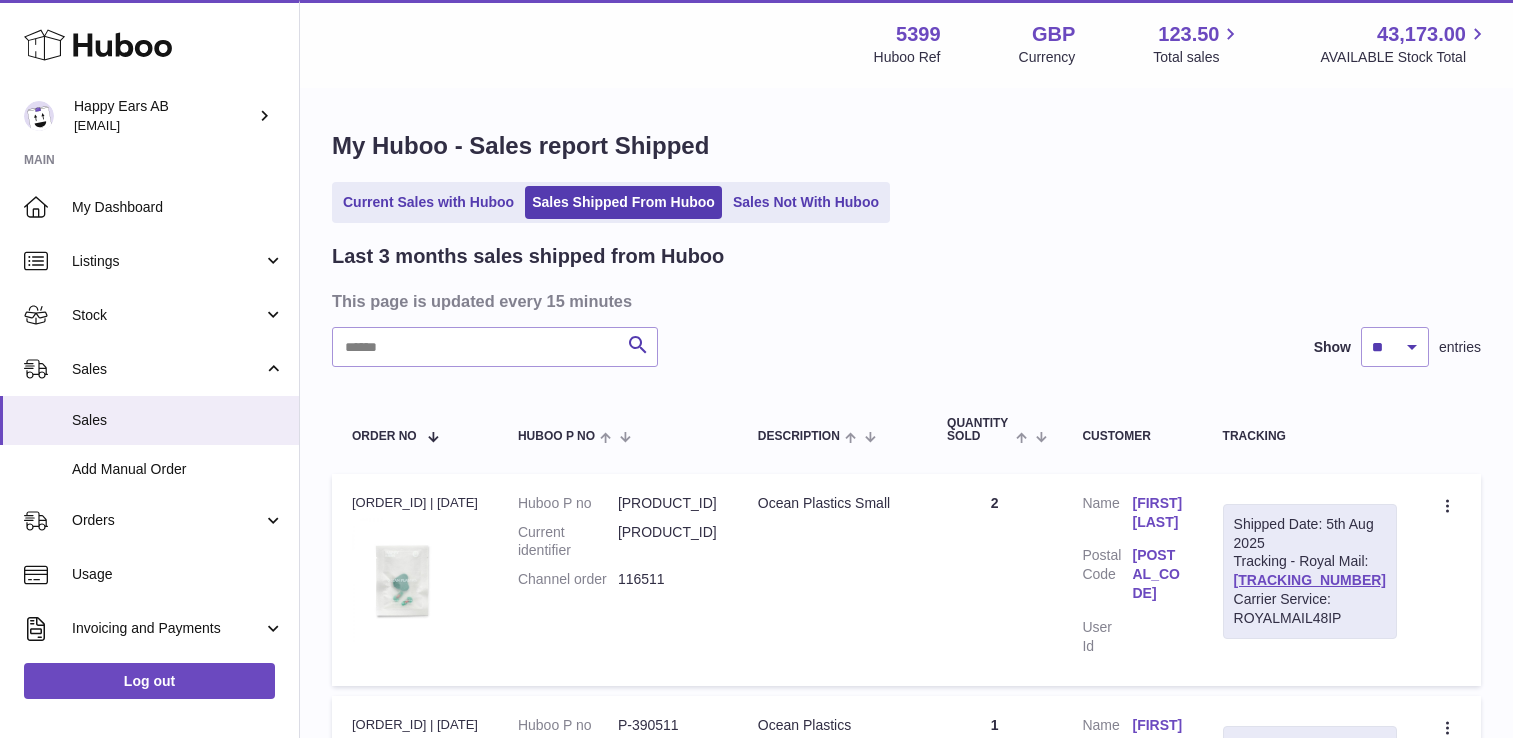 scroll, scrollTop: 0, scrollLeft: 0, axis: both 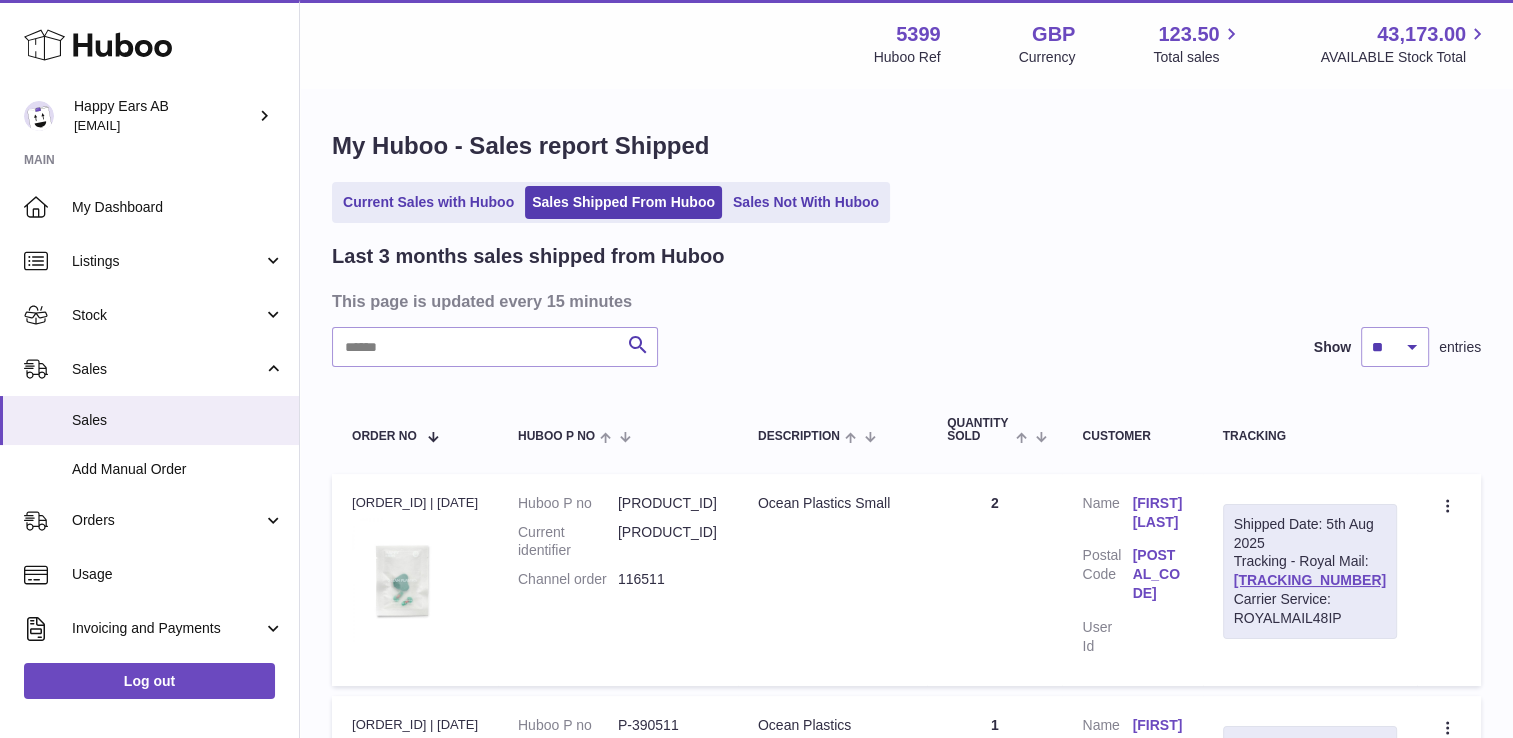 click on "Last 3 months sales shipped from Huboo     This page is updated every 15 minutes       Search
Show
** ** **
entries
Order No       Huboo P no       Description       Quantity Sold
Customer
Tracking
Order no
[ORDER_ID] | [DATE]
Huboo P no   P-390512   Current identifier   [PRODUCT_ID]
Channel order
[ORDER_ID]     Description
Ocean Plastics Small
Quantity
2
Customer  Name   [FIRST] [LAST]    Postal Code   [POSTAL_CODE]   User Id
Shipped Date: [DATE]
Tracking - Royal Mail:
[TRACKING_NUMBER]
Carrier Service: ROYALMAIL48IP
Create a ticket
Duplicate Order
Order no" at bounding box center [906, 1467] 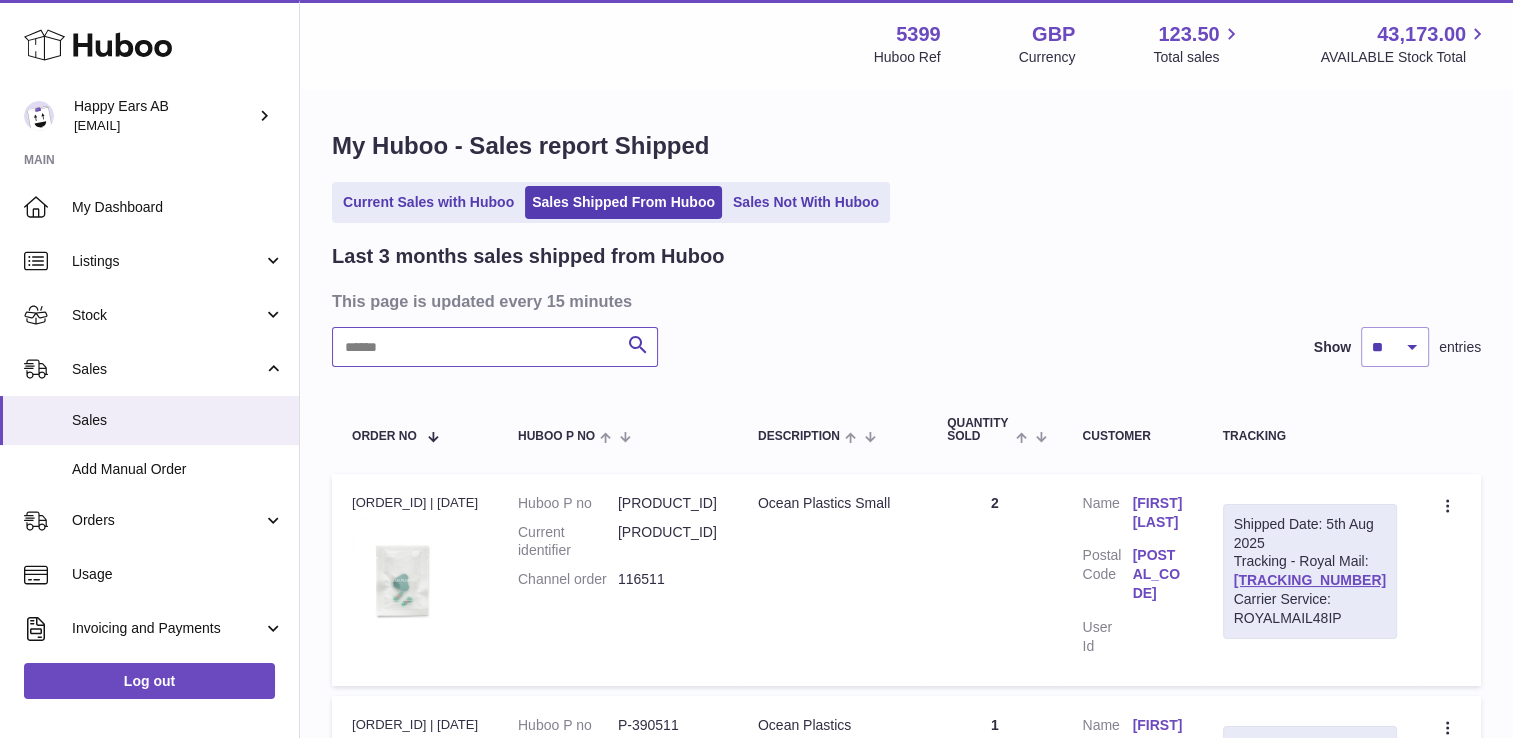 click at bounding box center (495, 347) 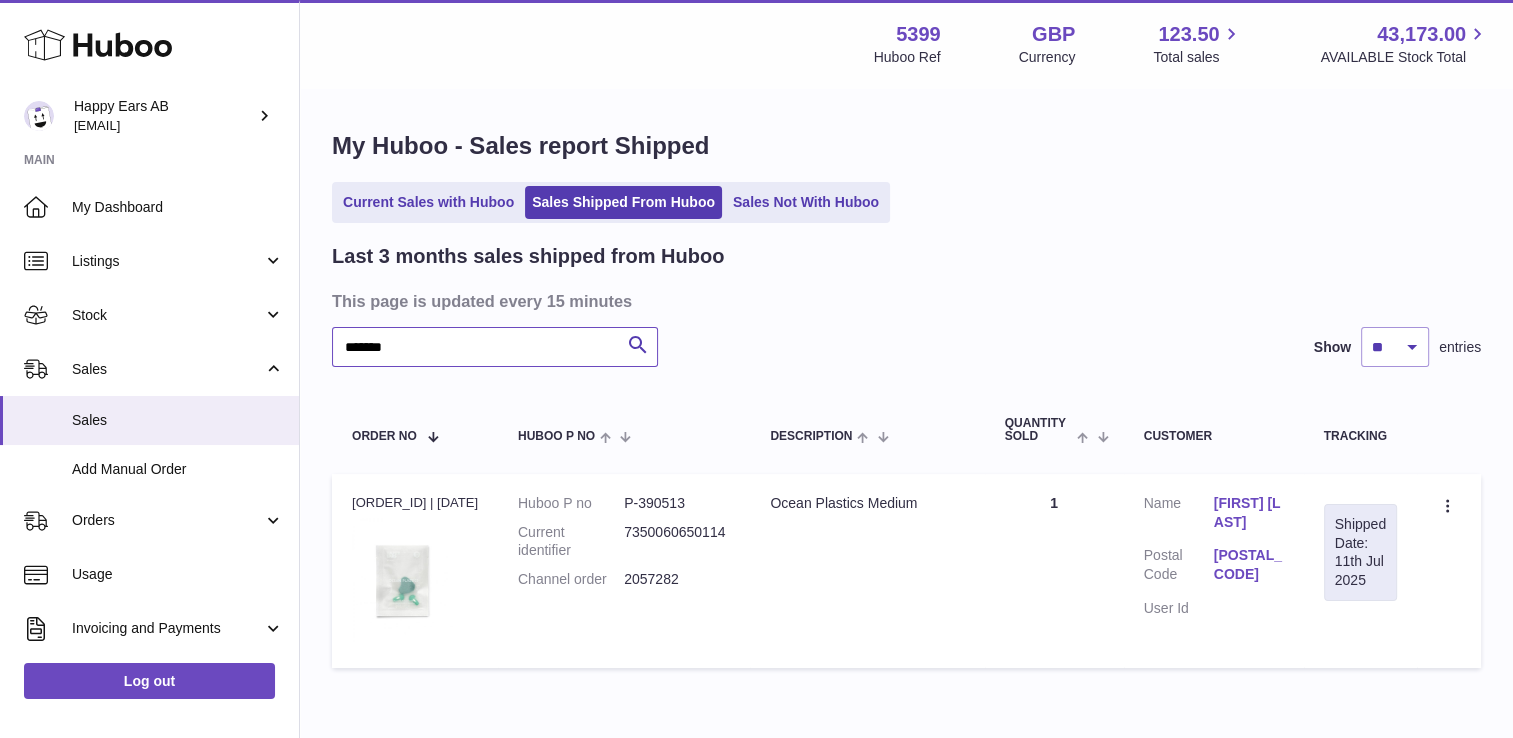 type on "*******" 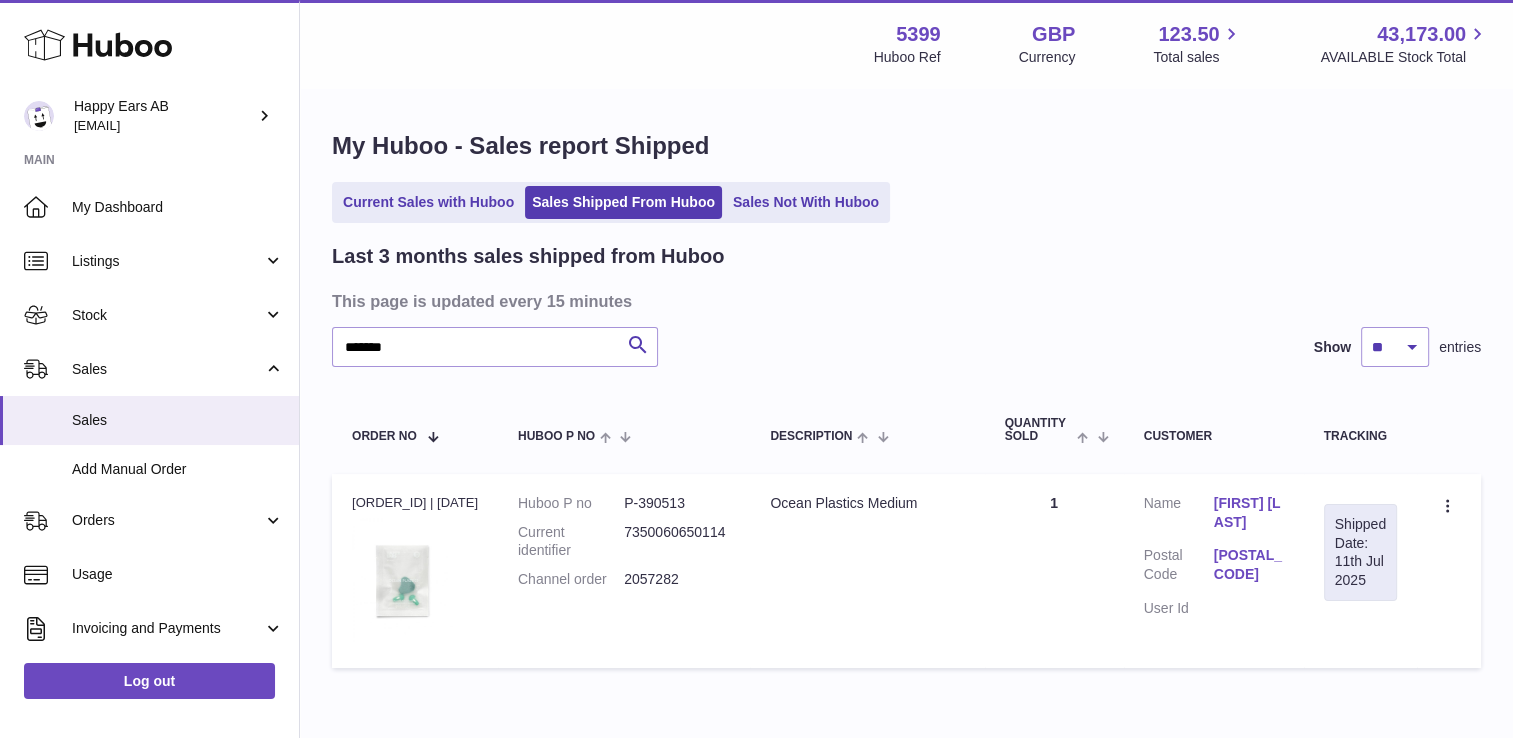 click on "[FIRST] [LAST]" at bounding box center (1249, 513) 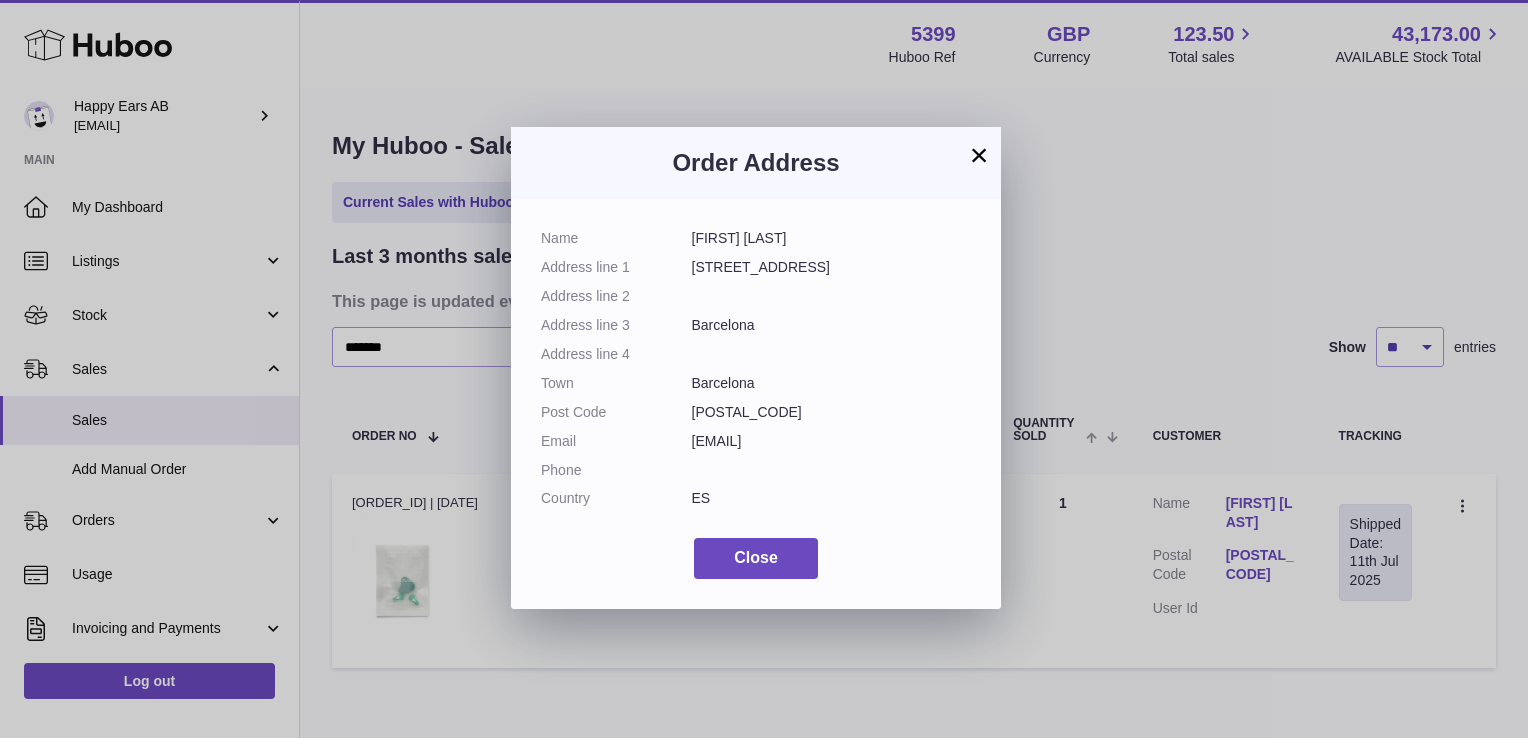 click on "Order Address
Name
[FIRST] [LAST]
Address line 1
[STREET_ADDRESS]
Address line 2
Address line 3
[CITY]
Address line 4
Town
[CITY]
Post Code
[POSTAL_CODE]
Email
[EMAIL]
Phone
Country
ES    Close" at bounding box center [764, 369] 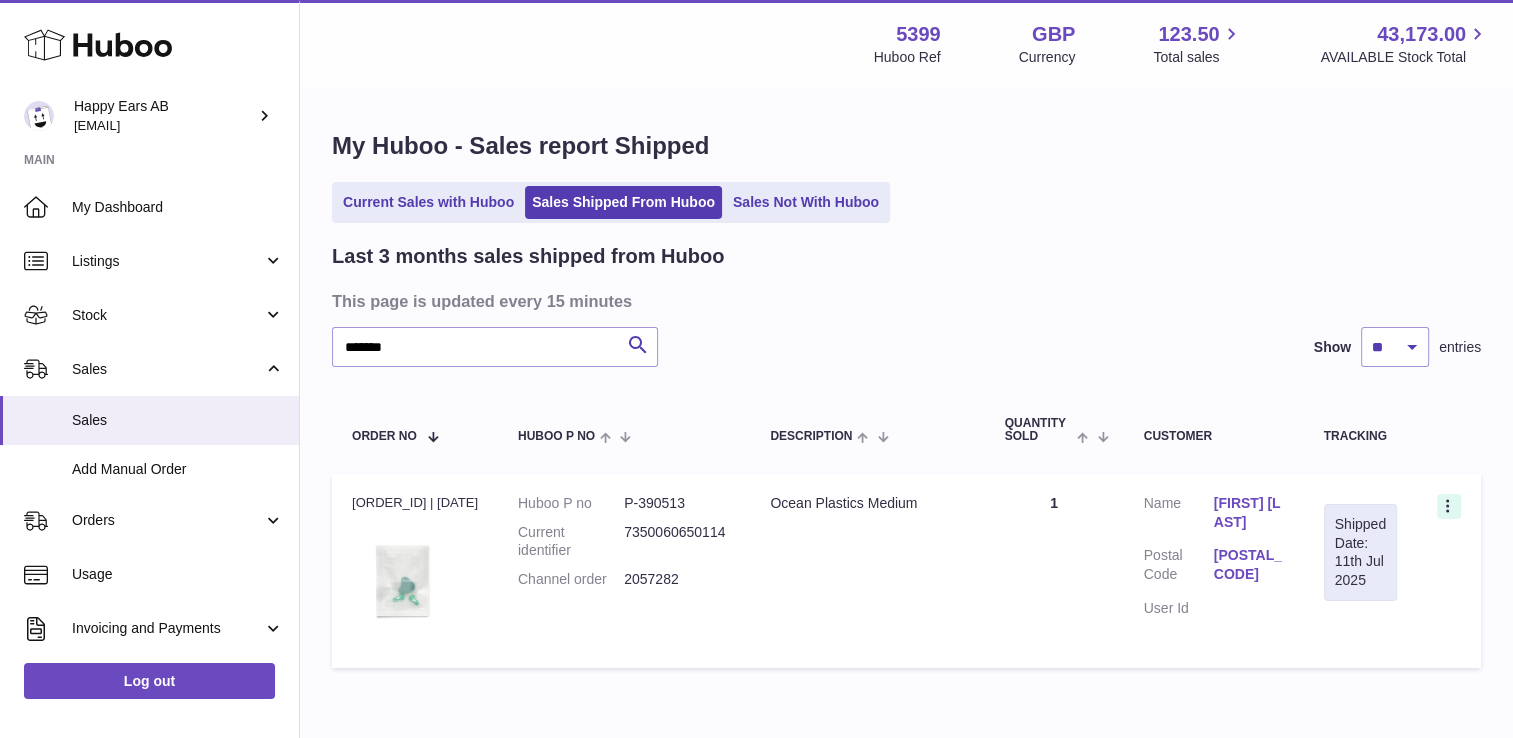 click 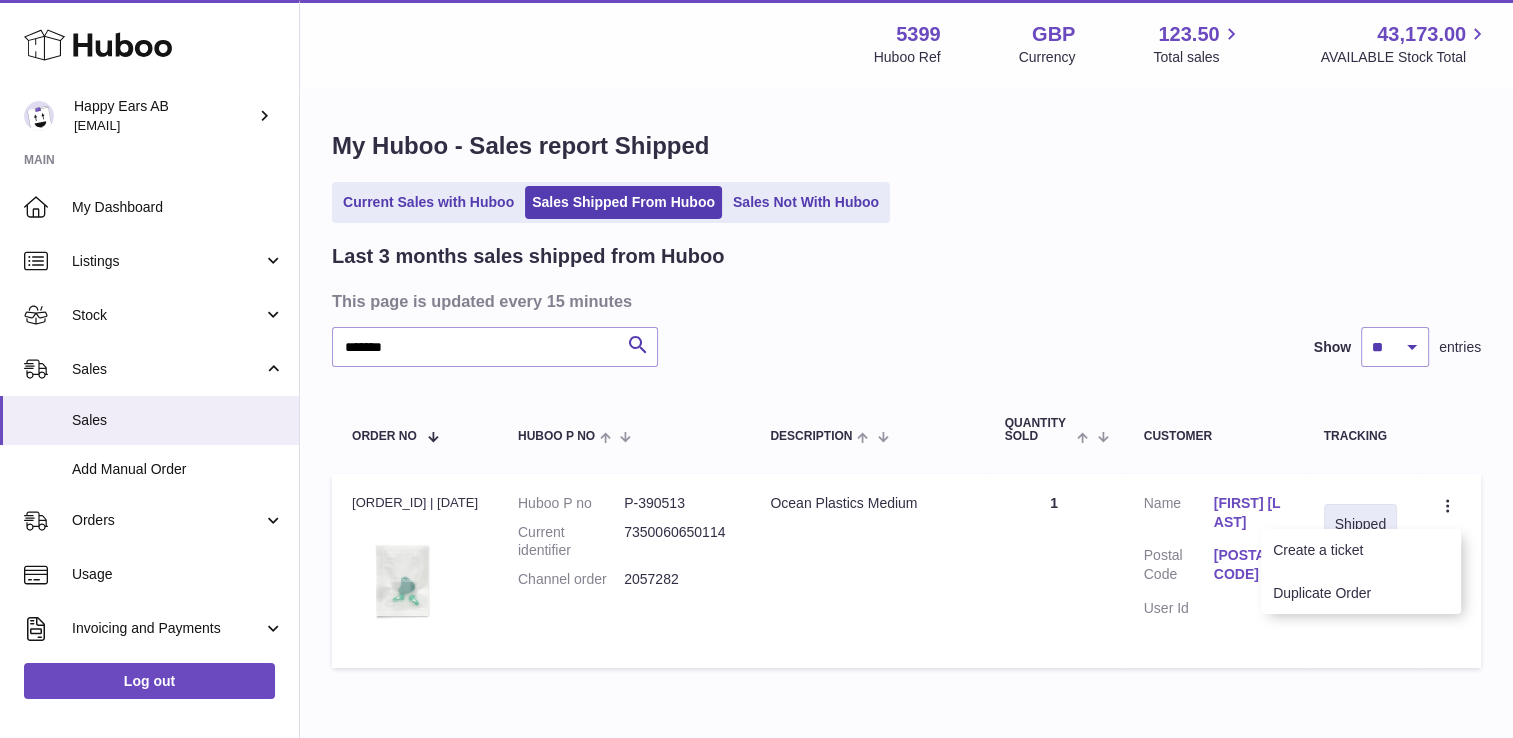 click on "Duplicate Order" at bounding box center [1361, 593] 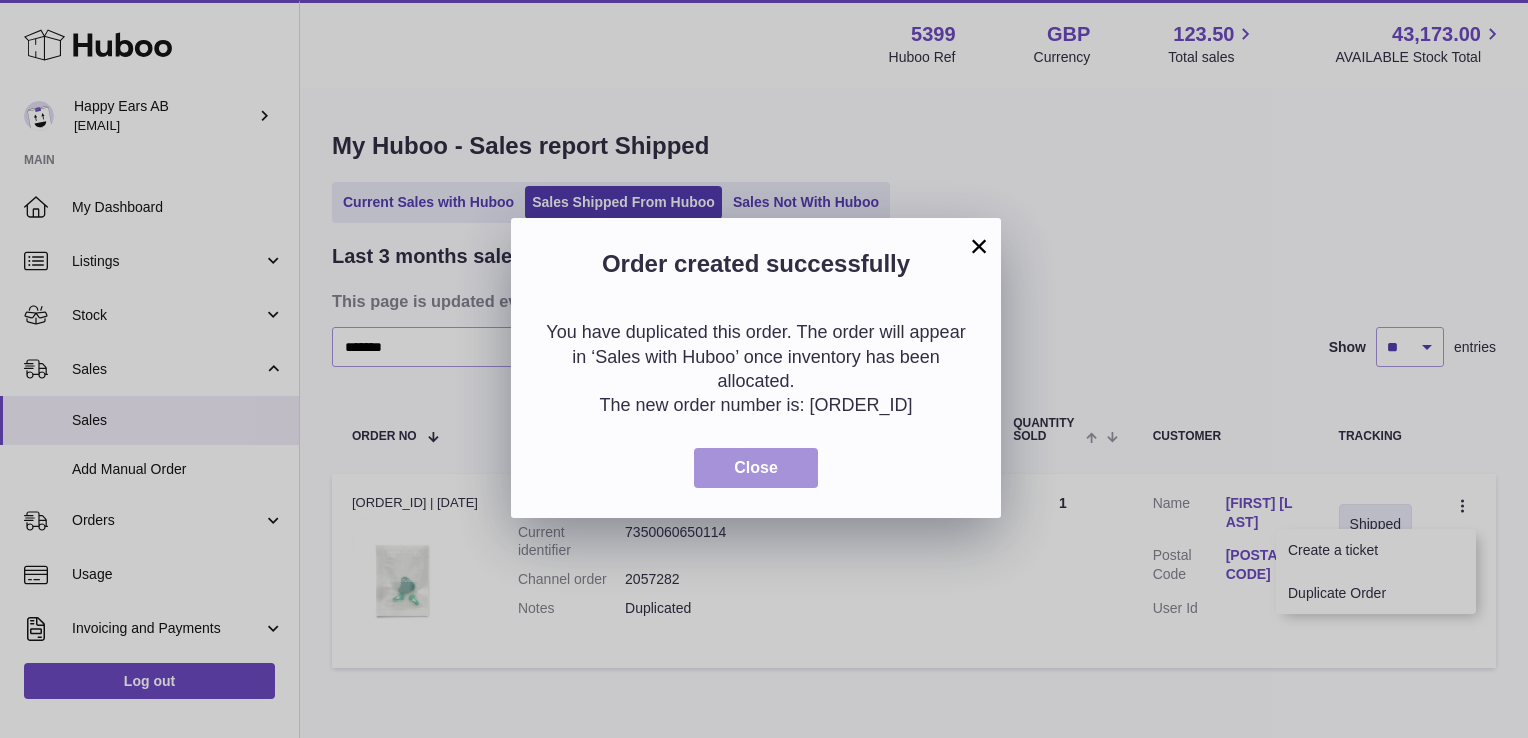 click on "Close" at bounding box center (756, 468) 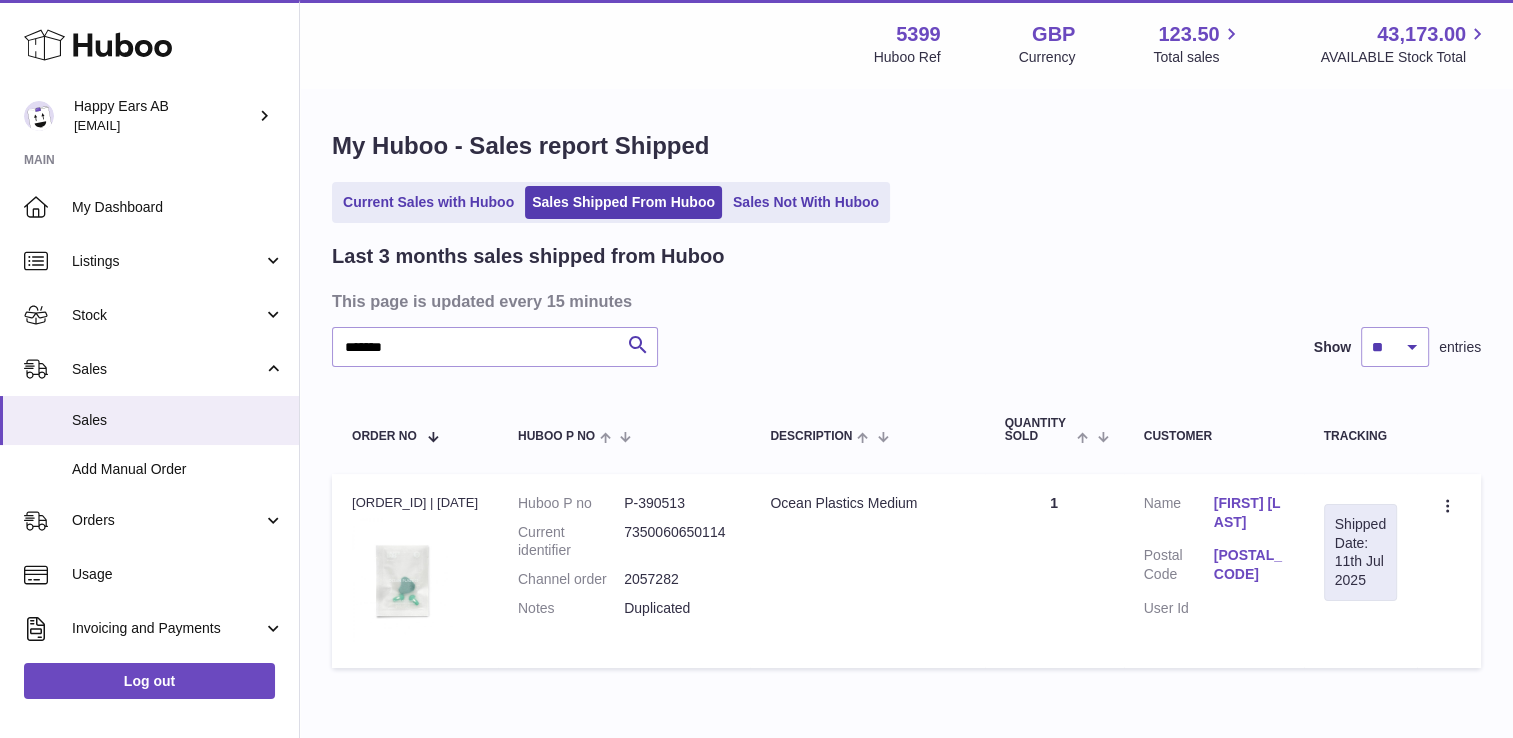 click on "[FIRST] [LAST]" at bounding box center (1249, 513) 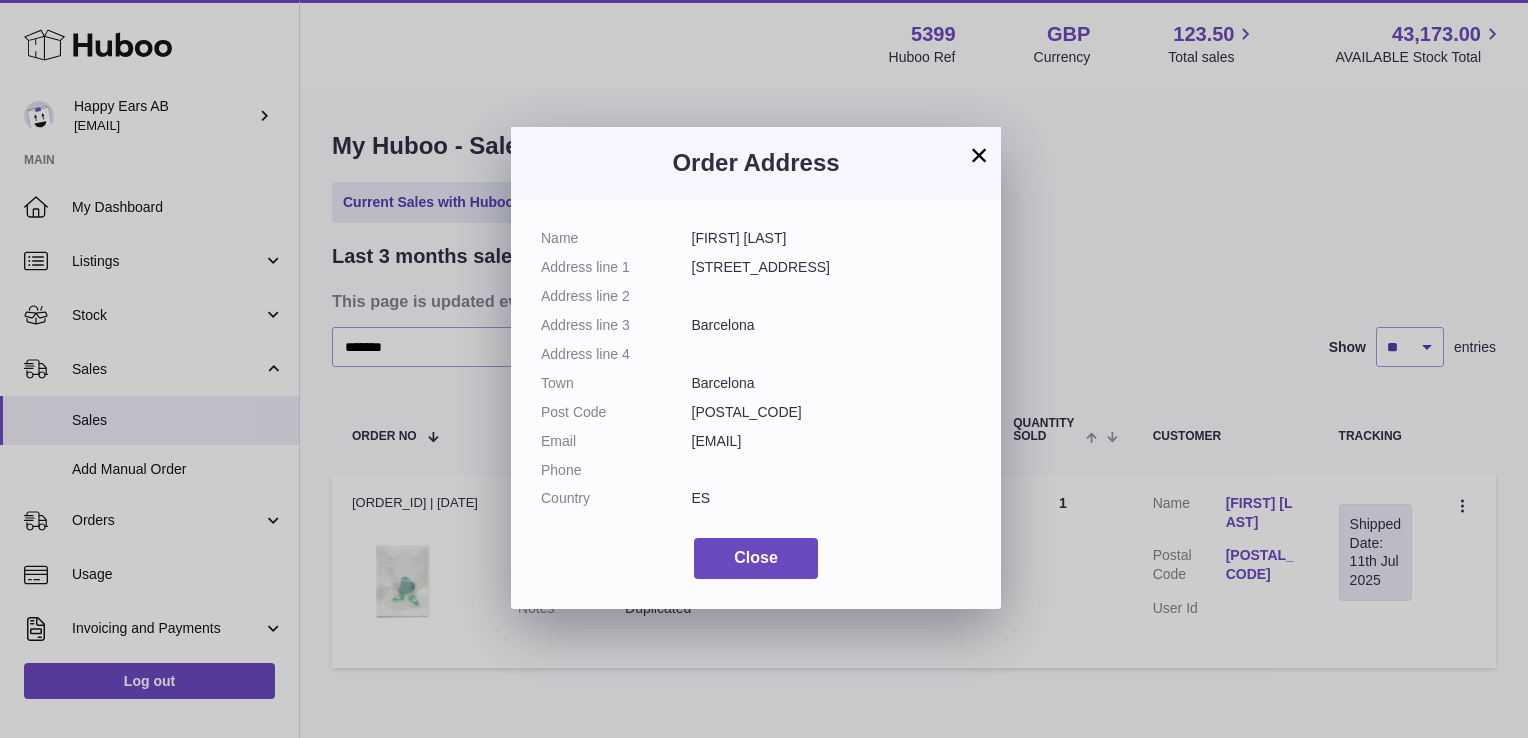 click on "×" at bounding box center (979, 155) 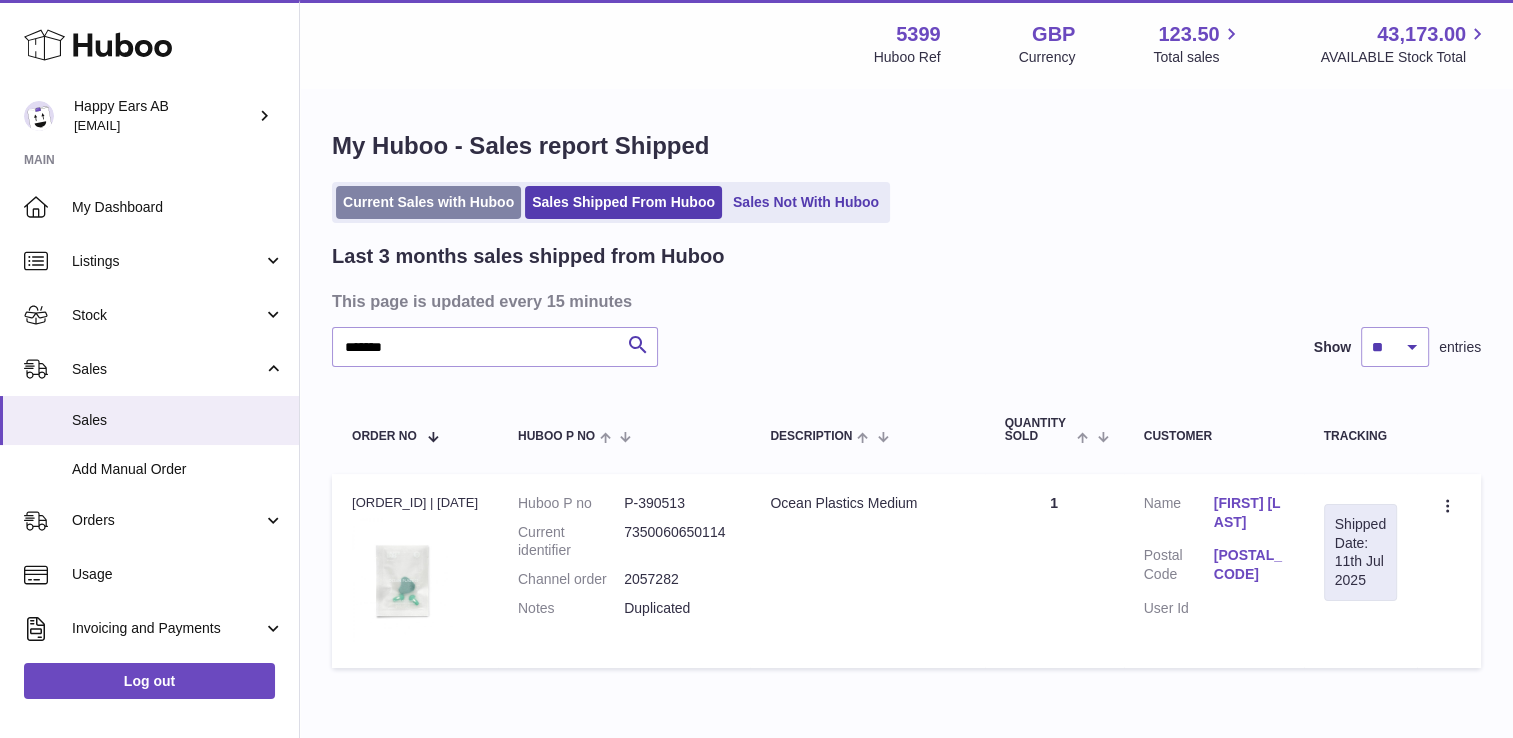 click on "Current Sales with Huboo" at bounding box center [428, 202] 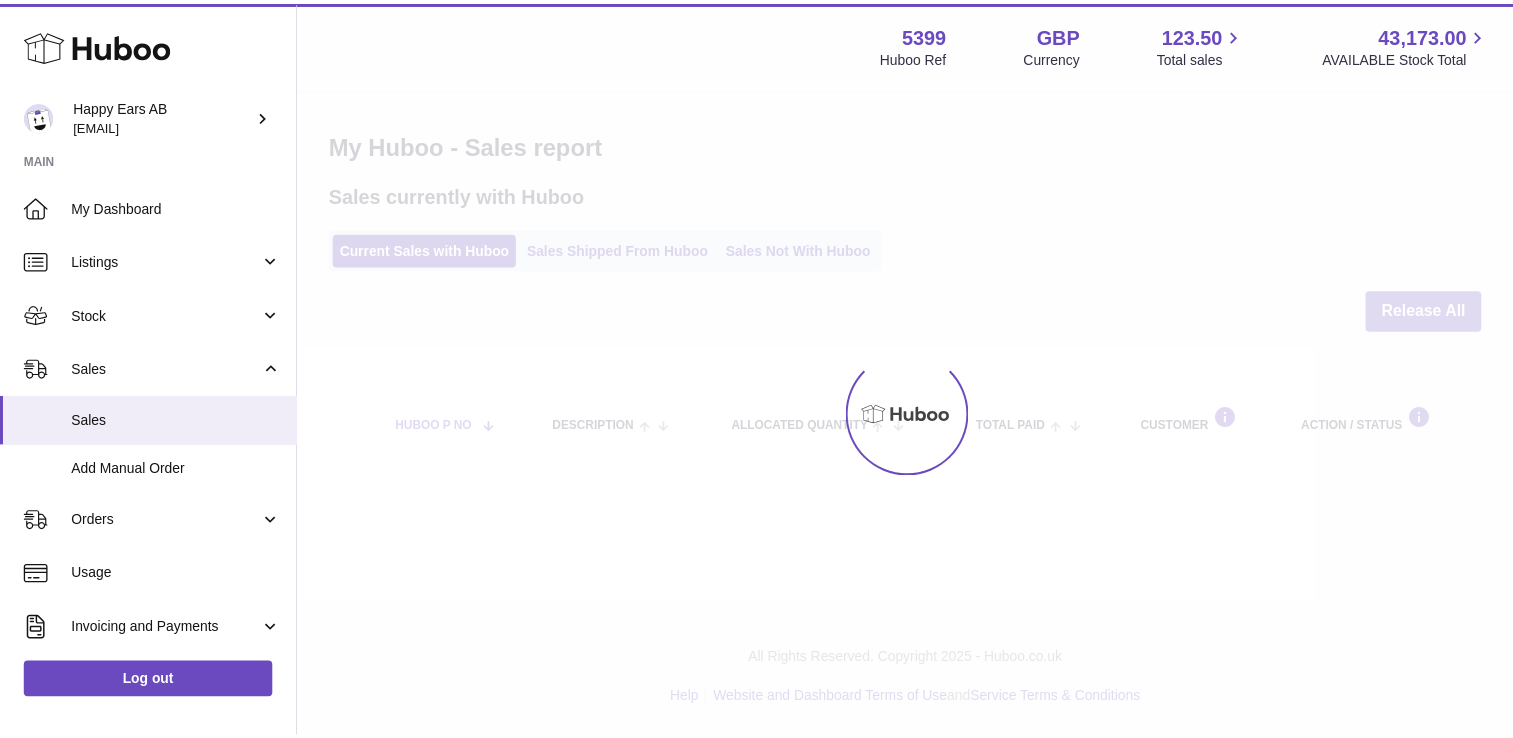scroll, scrollTop: 0, scrollLeft: 0, axis: both 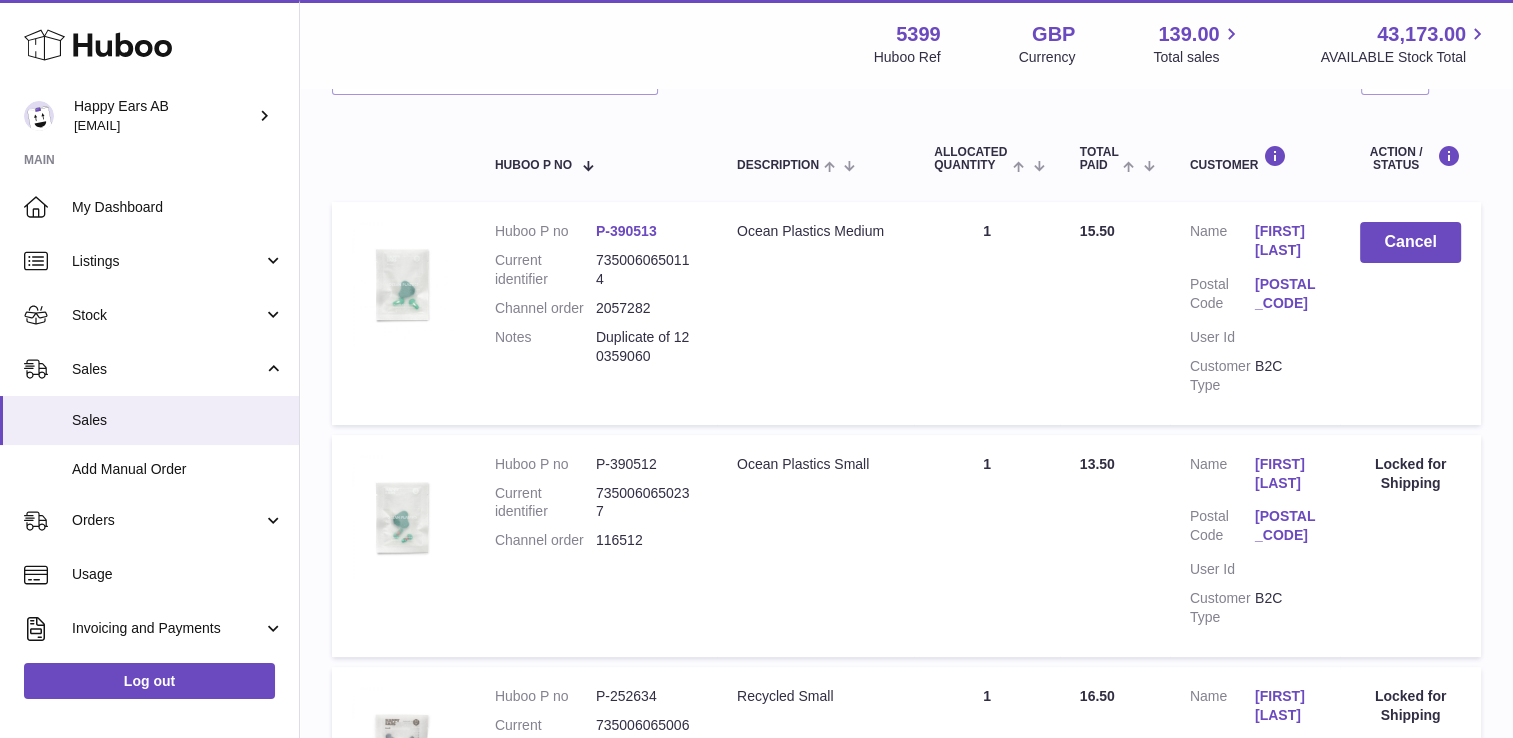 click on "[FIRST] [LAST]" at bounding box center (1287, 241) 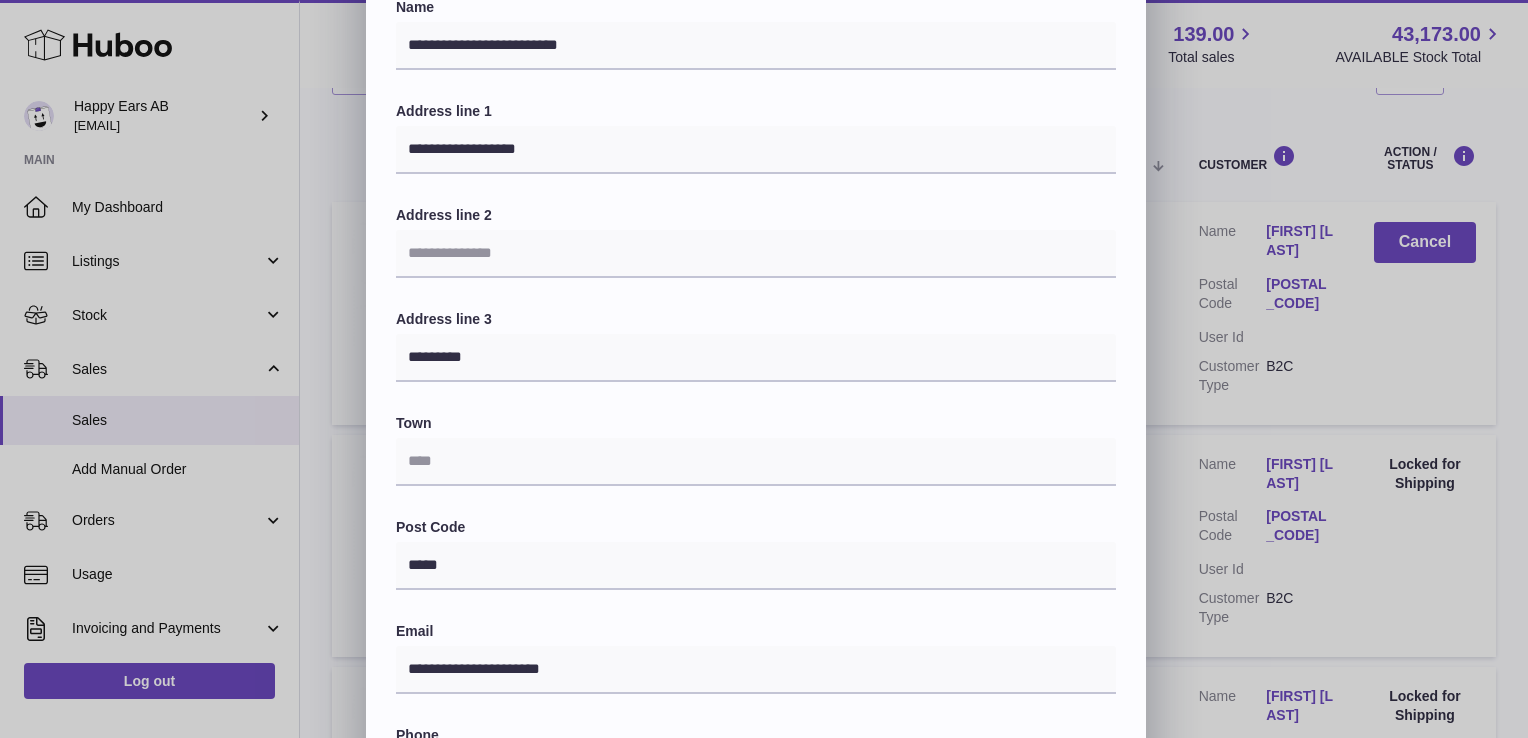 scroll, scrollTop: 100, scrollLeft: 0, axis: vertical 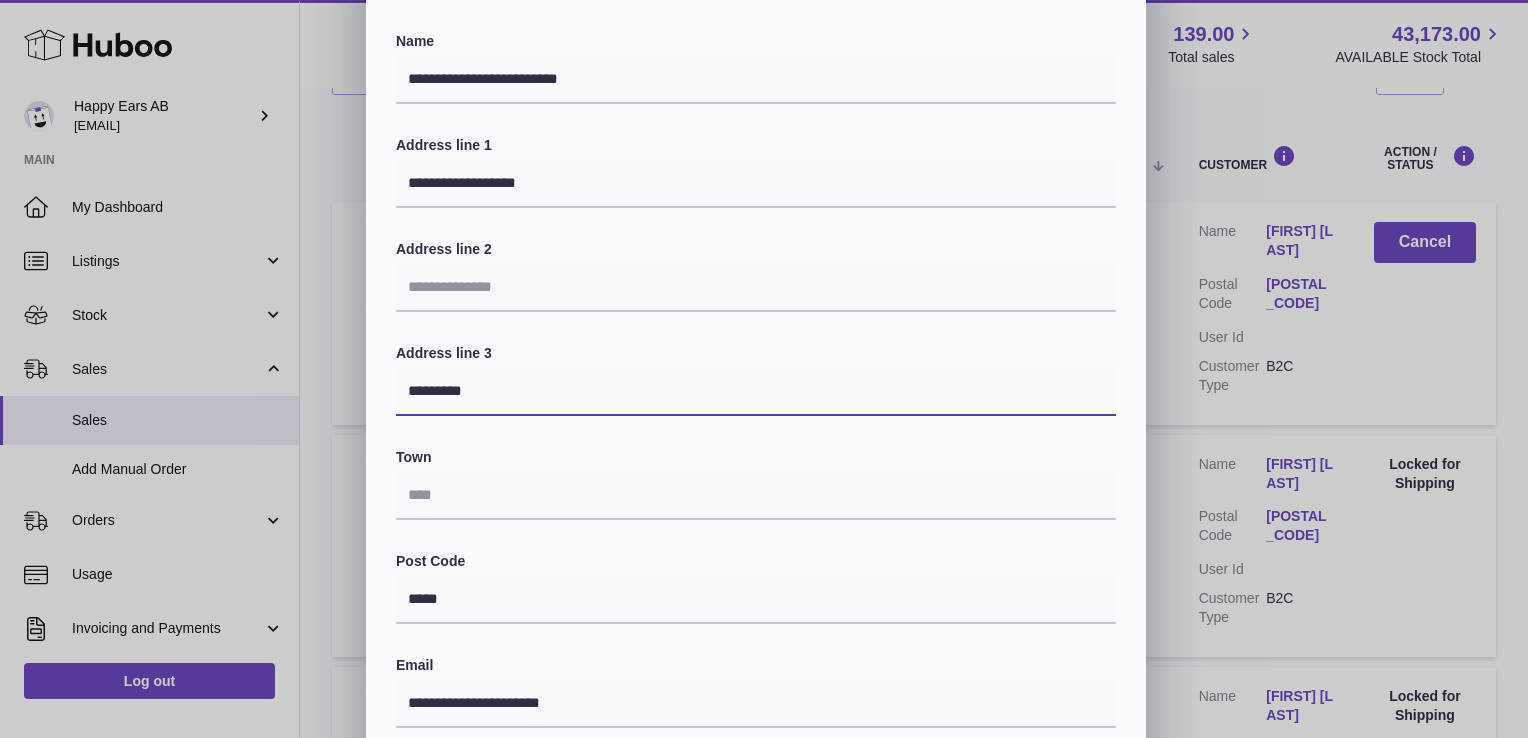 drag, startPoint x: 494, startPoint y: 376, endPoint x: 380, endPoint y: 383, distance: 114.21471 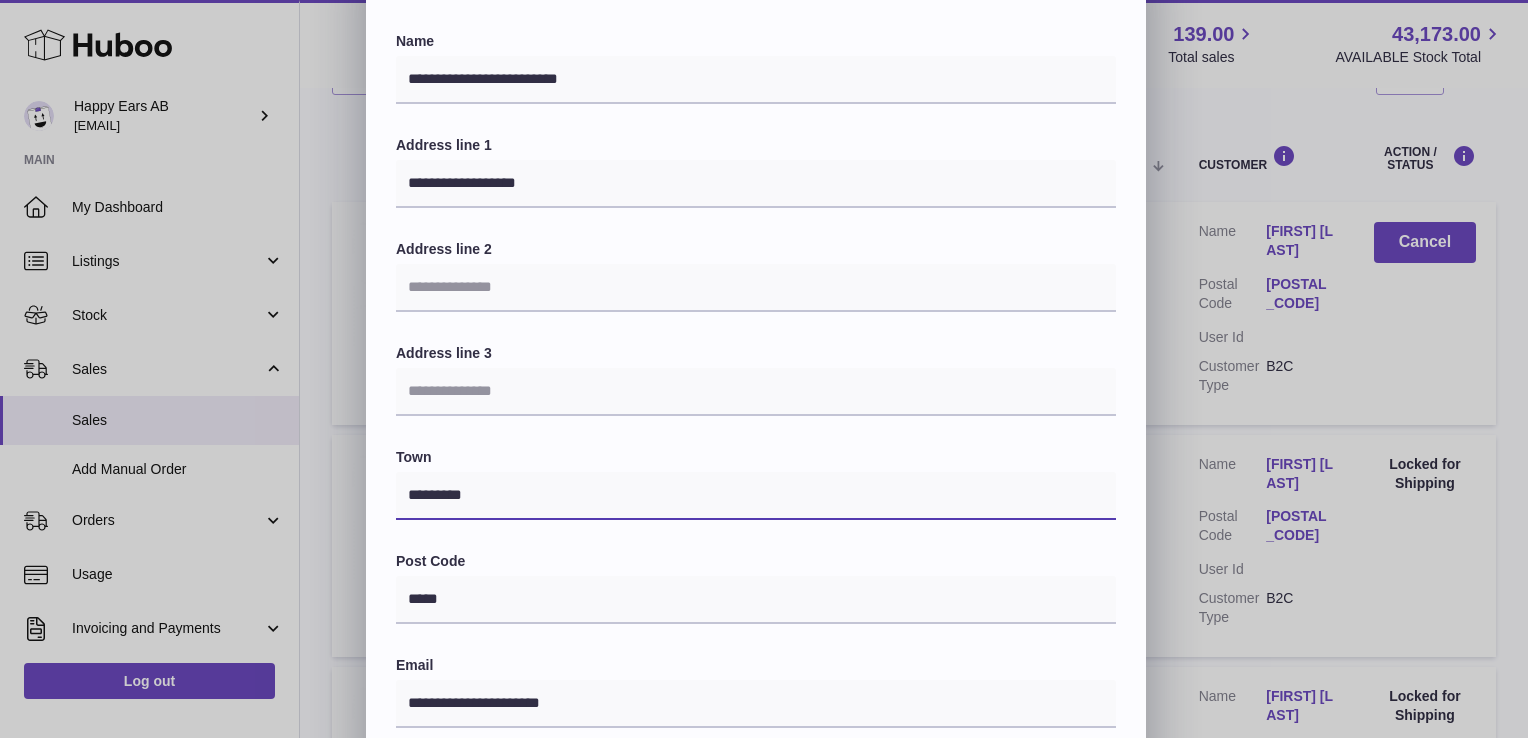 type on "*********" 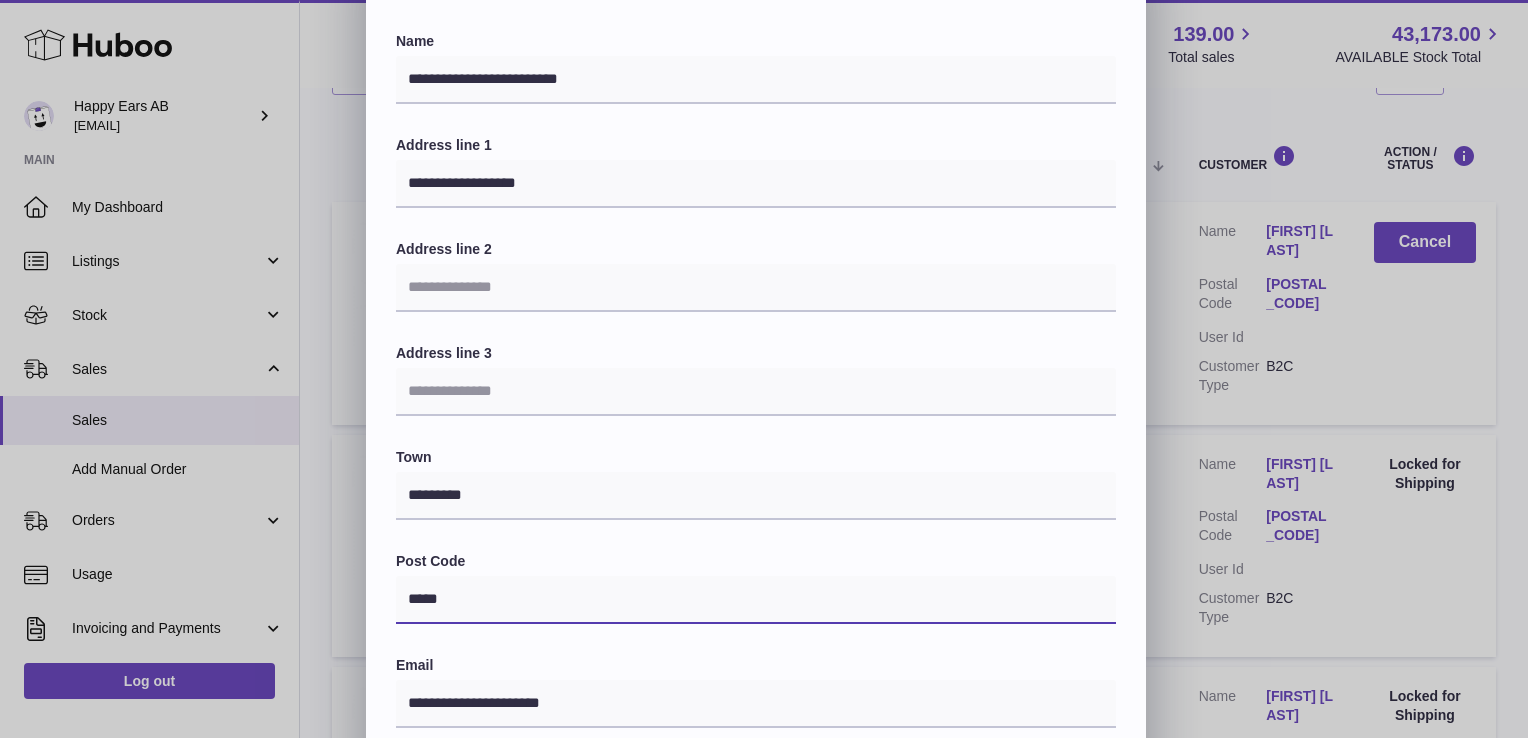 drag, startPoint x: 402, startPoint y: 588, endPoint x: 356, endPoint y: 598, distance: 47.07441 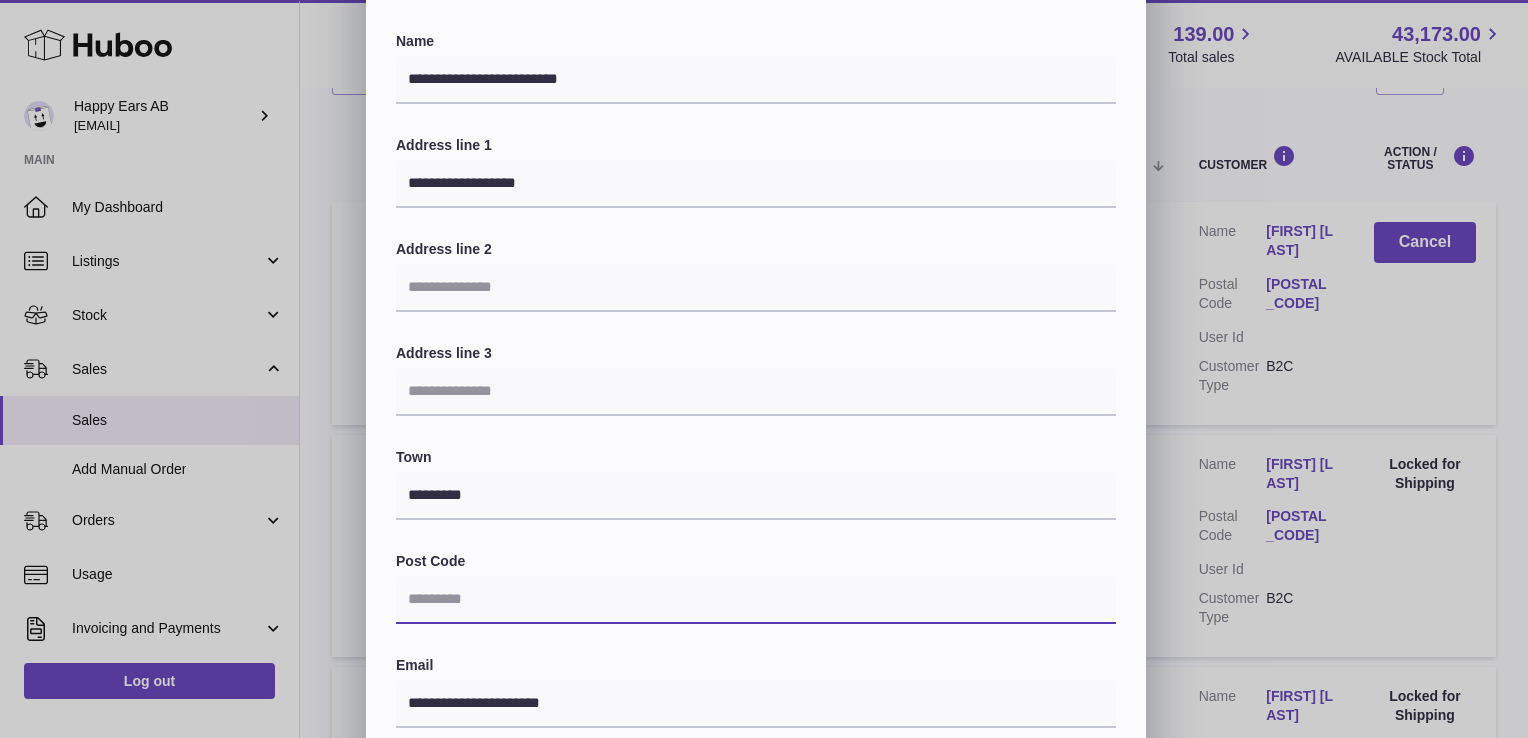 paste on "*****" 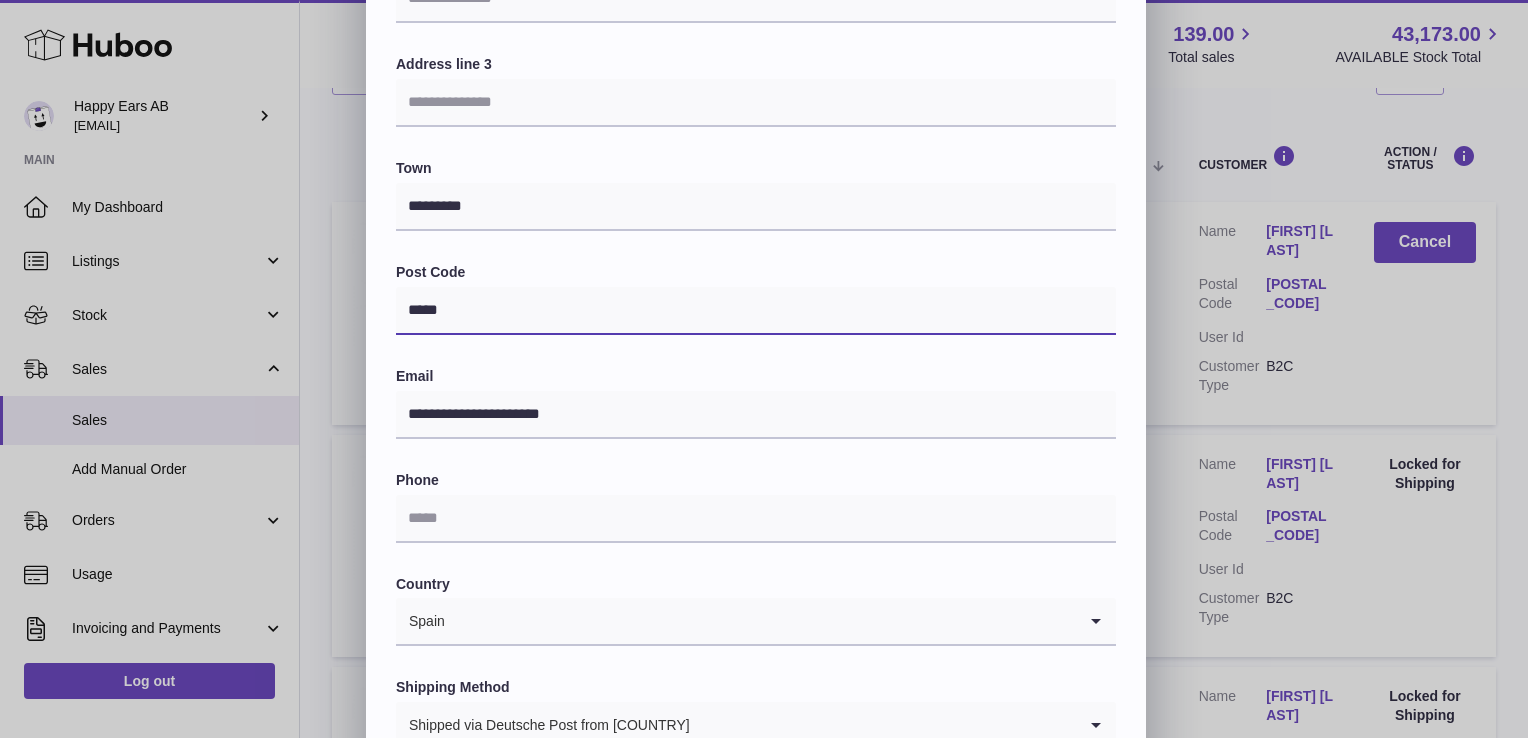 scroll, scrollTop: 400, scrollLeft: 0, axis: vertical 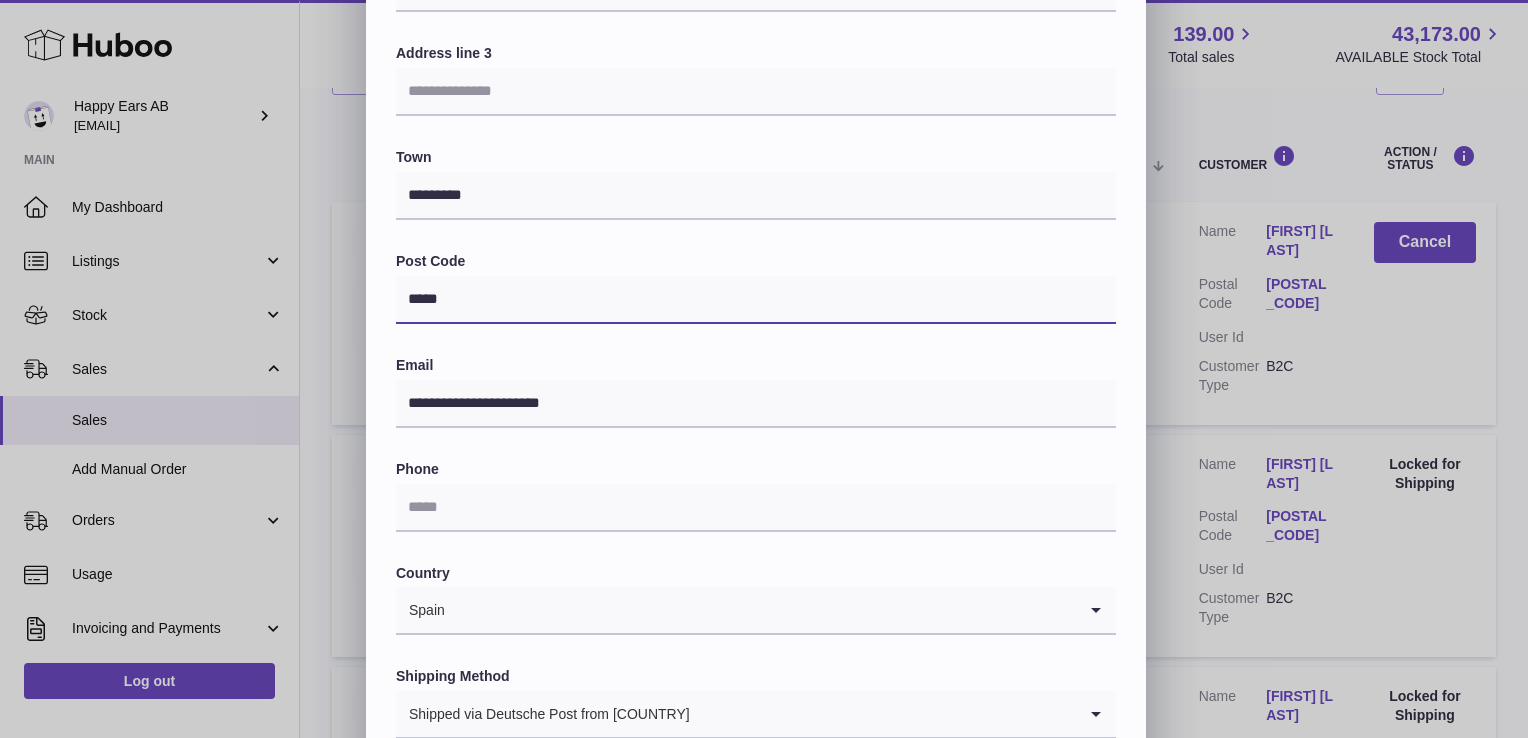 type on "*****" 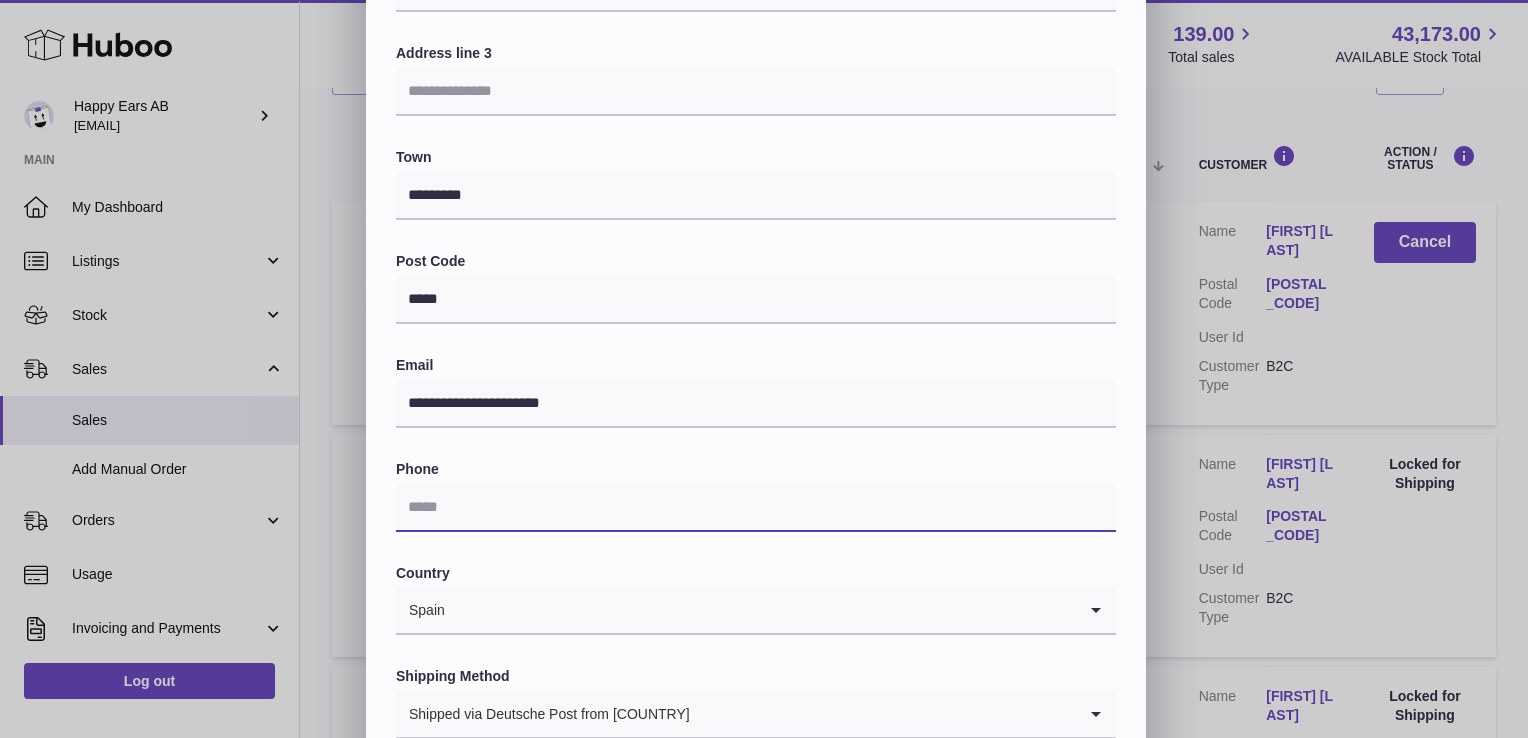 click at bounding box center [756, 508] 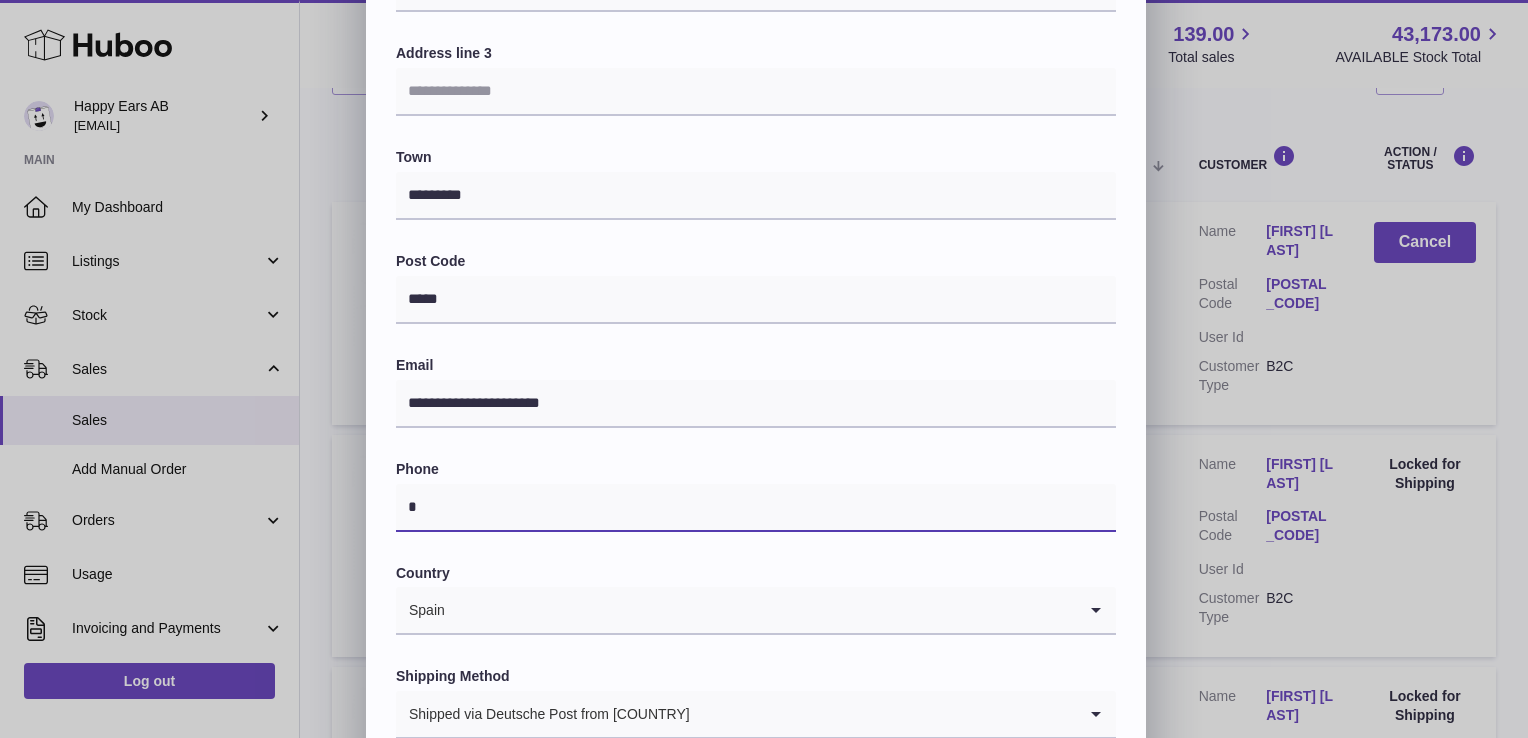 type on "*" 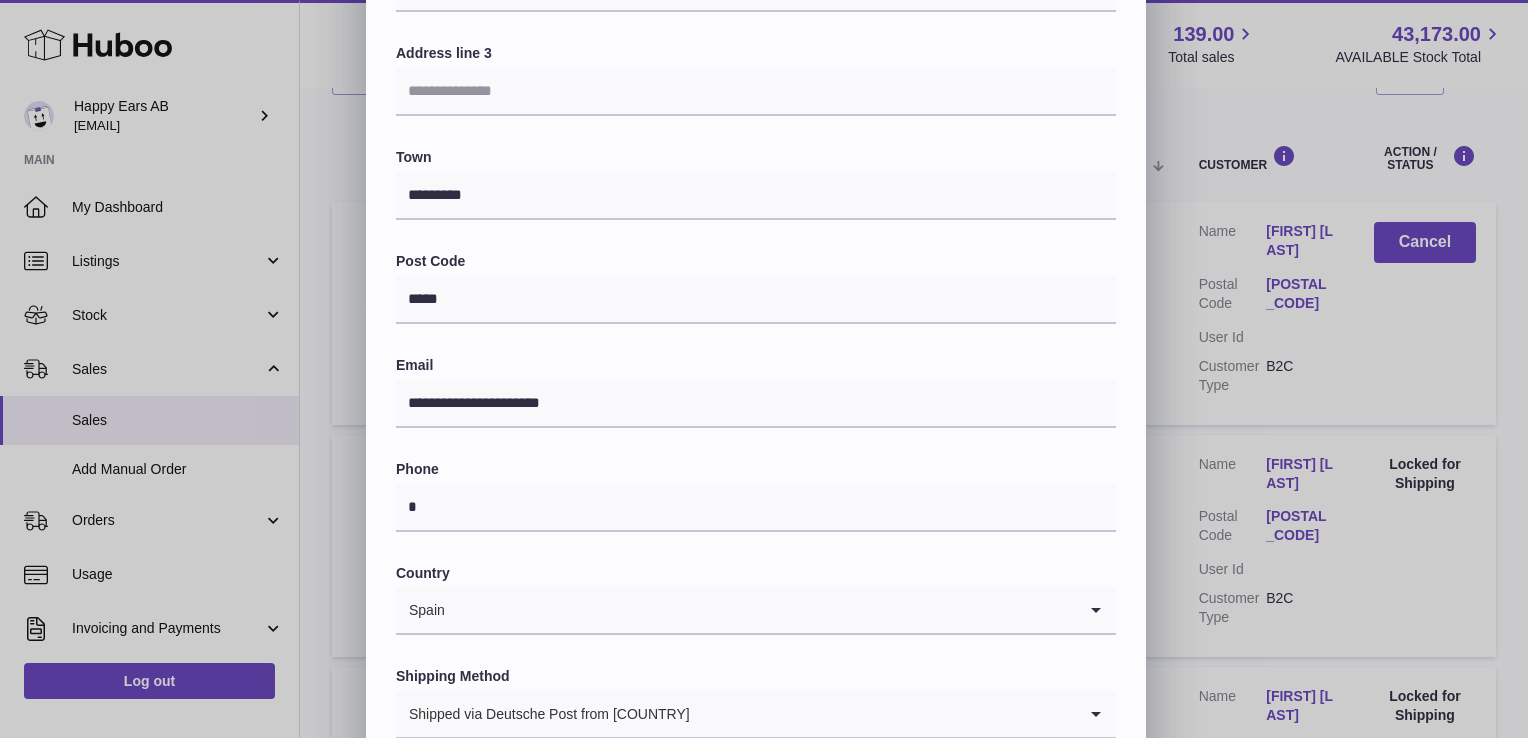 click on "**********" at bounding box center (756, 235) 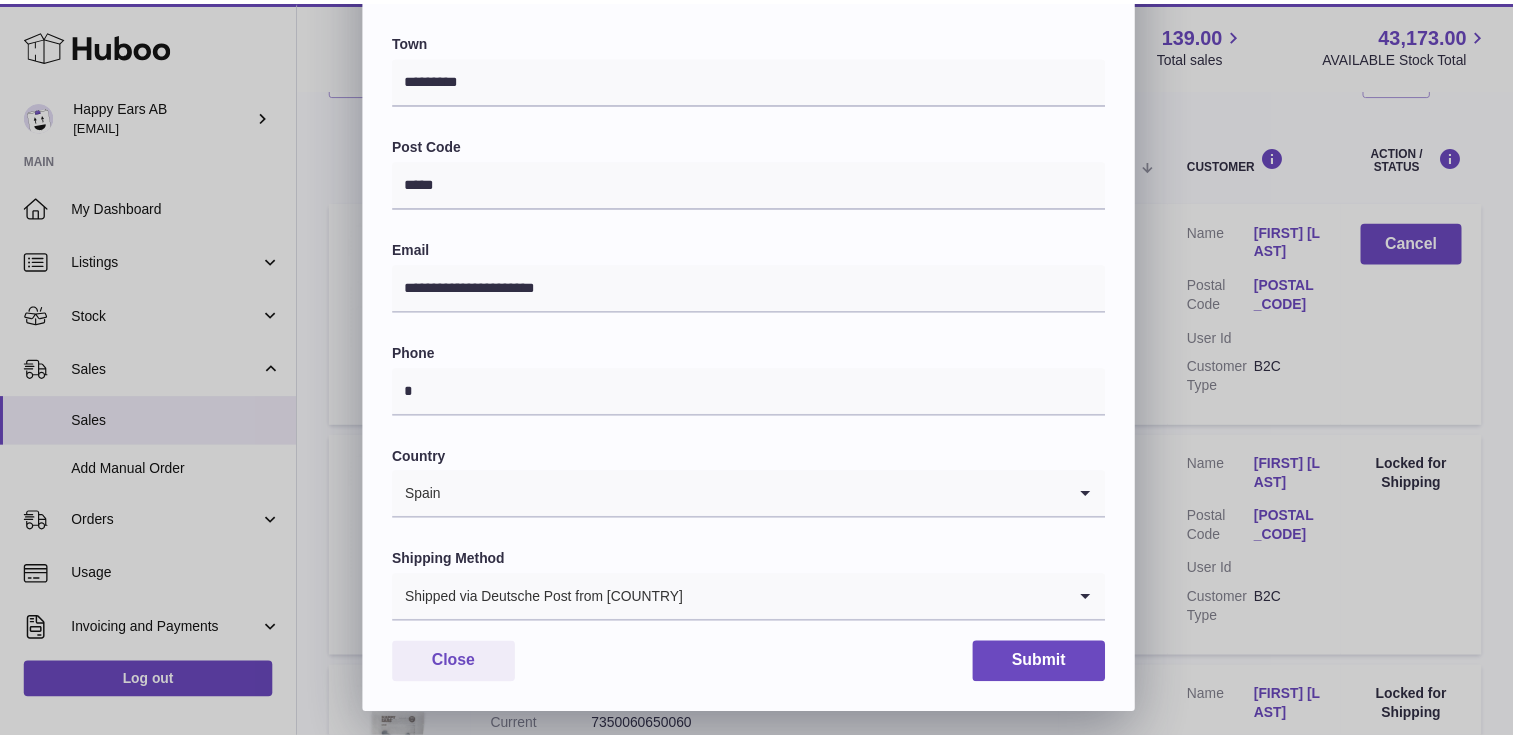scroll, scrollTop: 521, scrollLeft: 0, axis: vertical 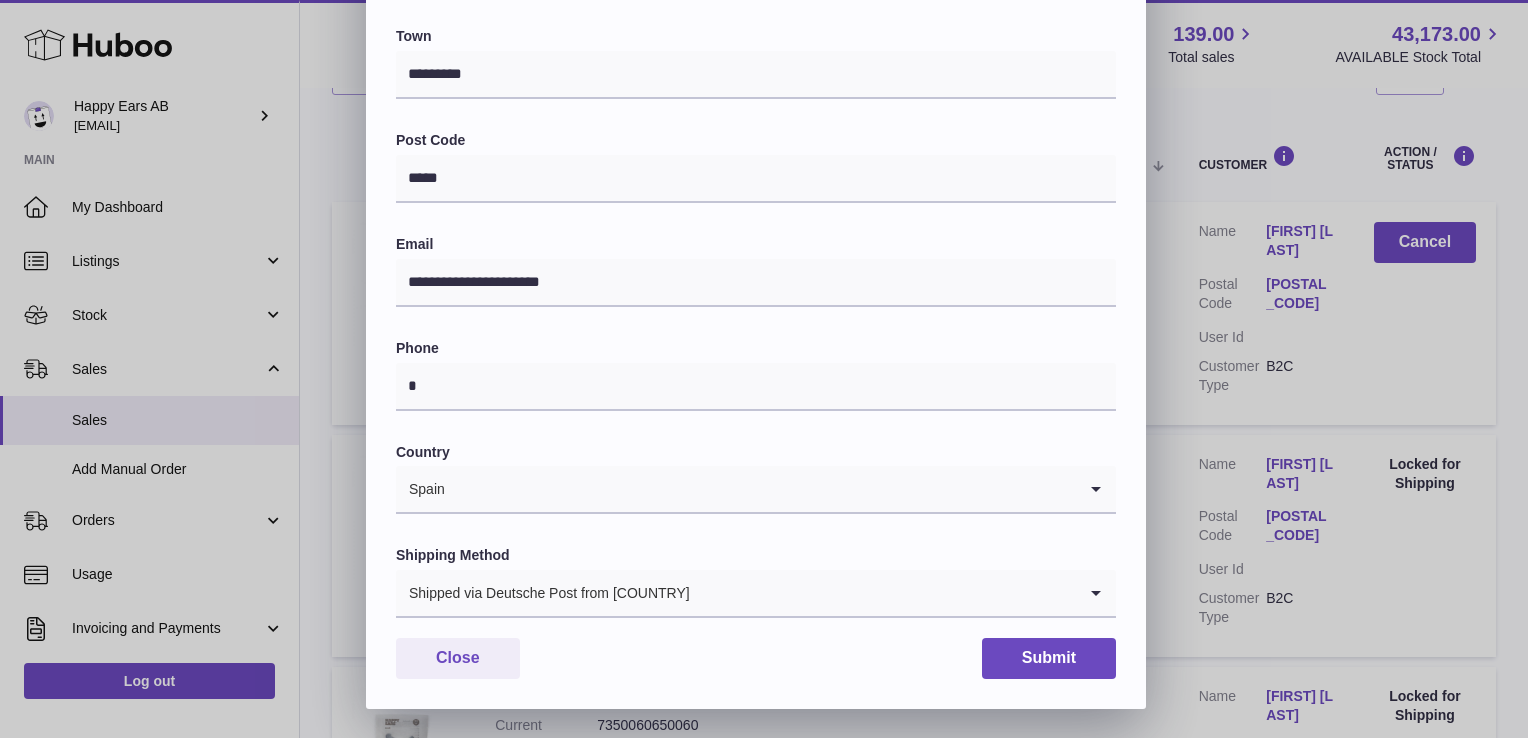 click on "Shipped via Deutsche Post from Germany" at bounding box center [736, 593] 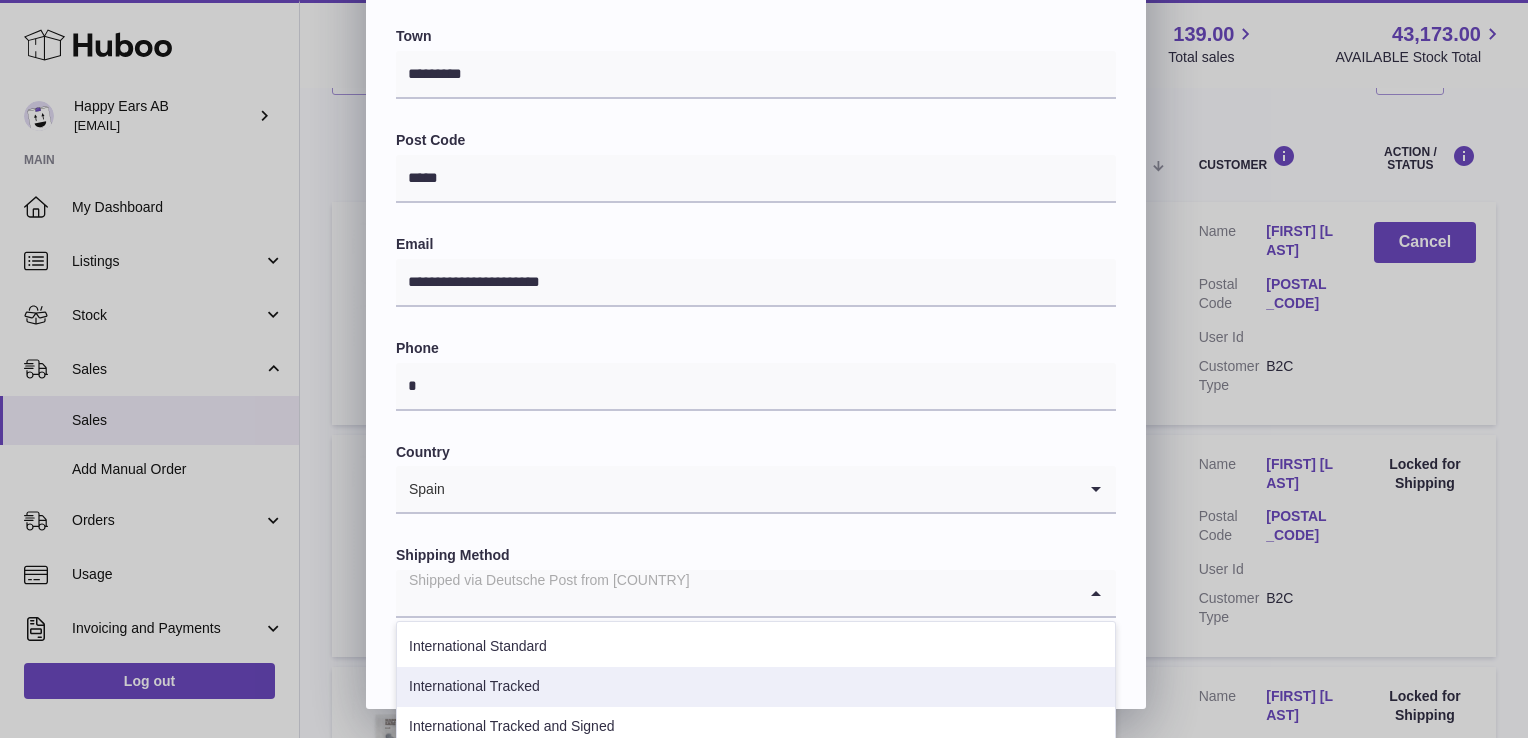 click on "International Tracked" at bounding box center (756, 687) 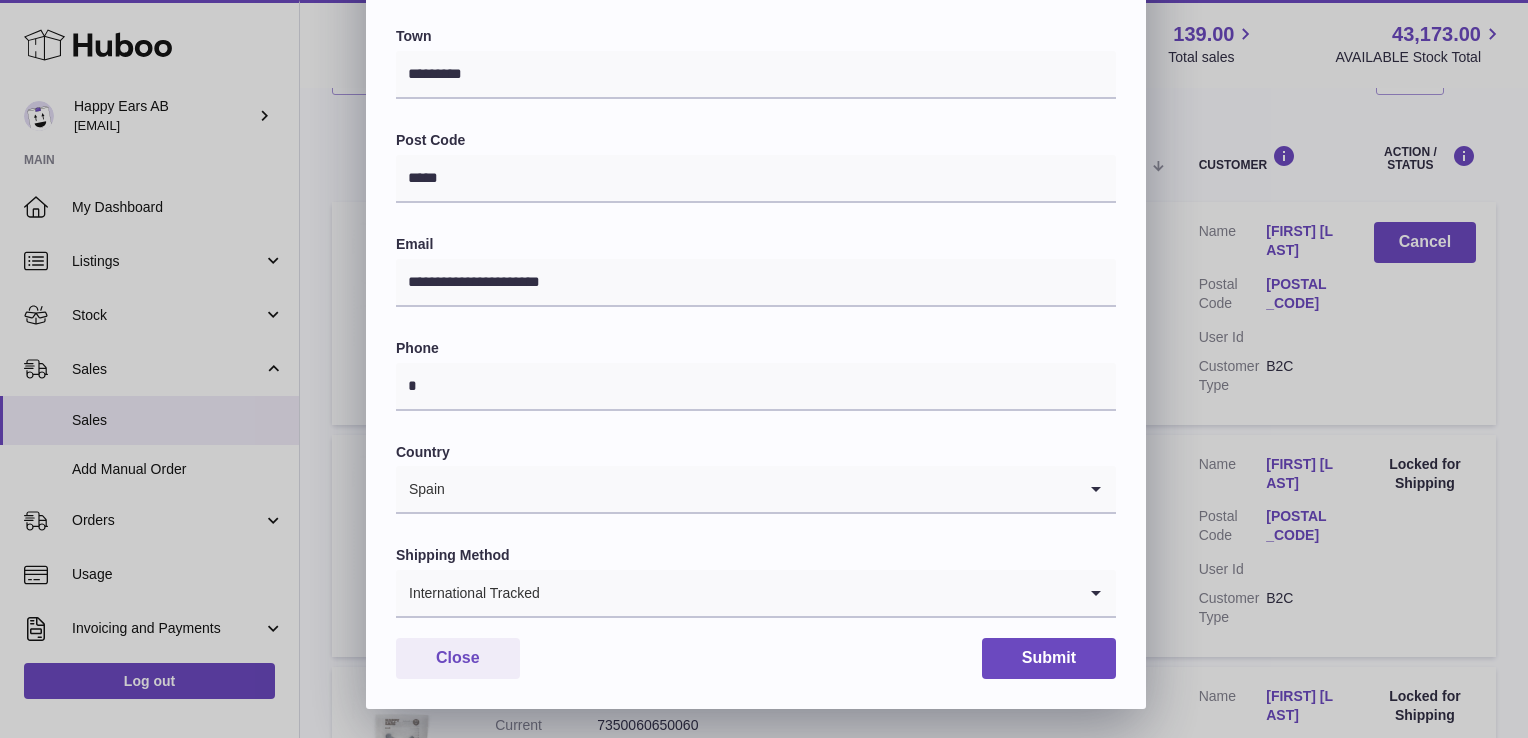 click on "**********" at bounding box center (756, 114) 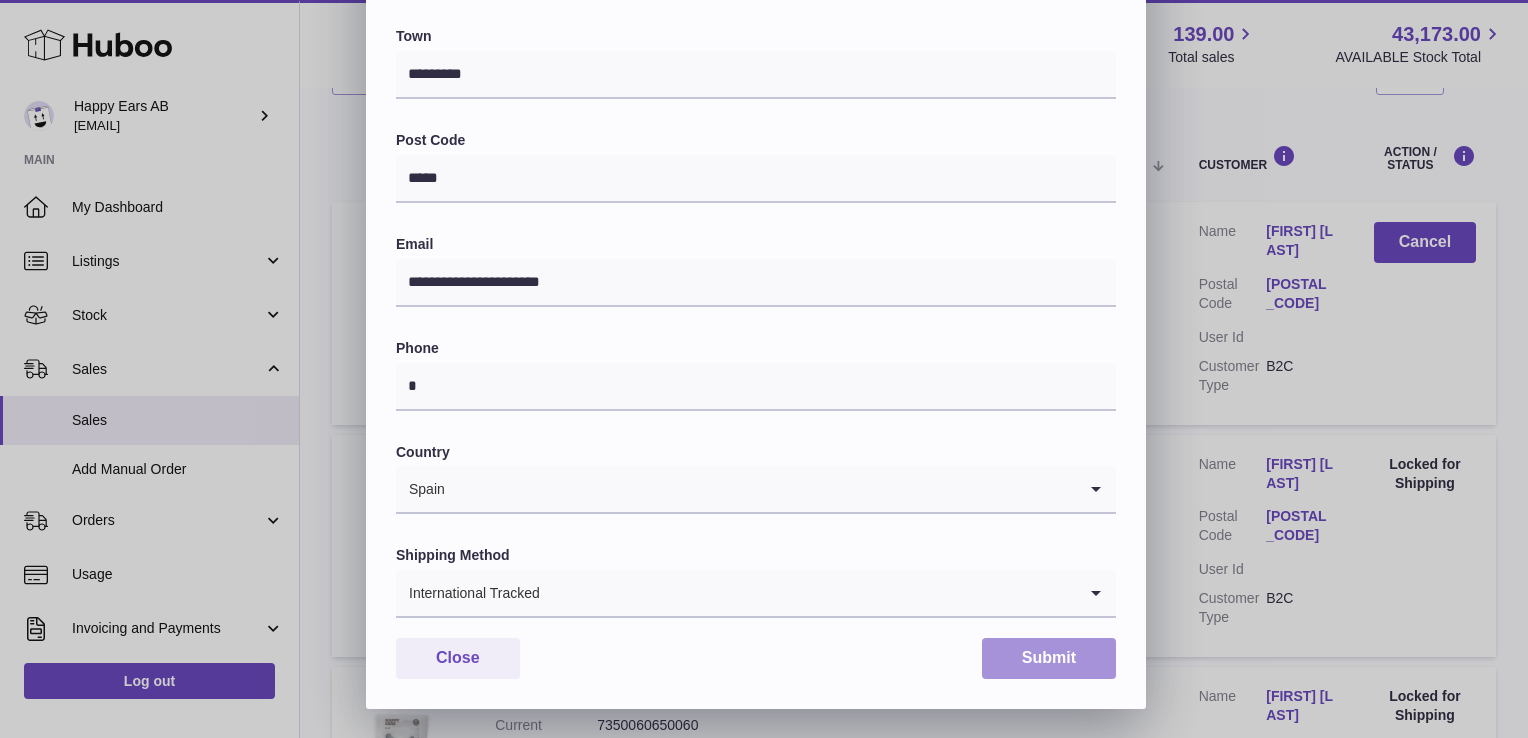 click on "Submit" at bounding box center (1049, 658) 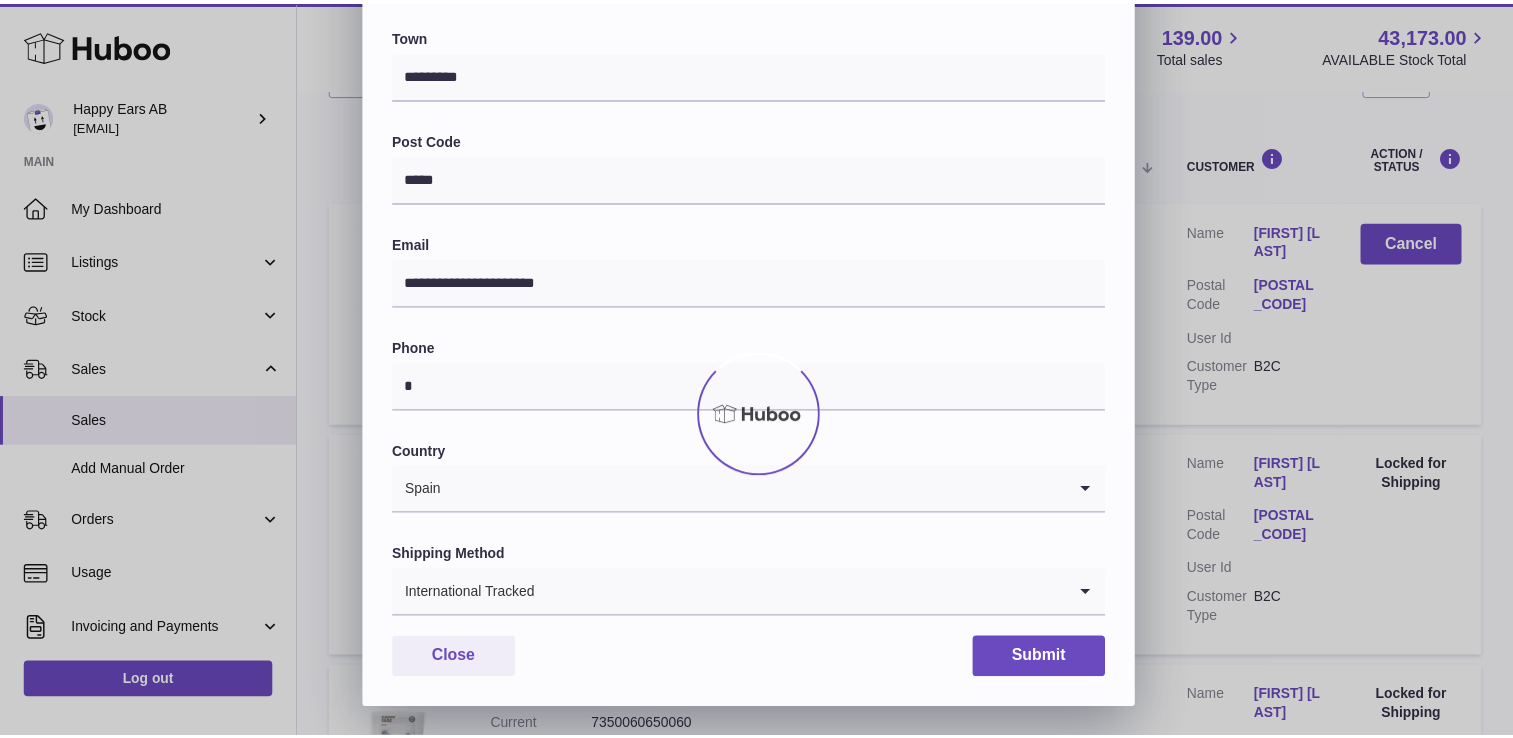 scroll, scrollTop: 0, scrollLeft: 0, axis: both 